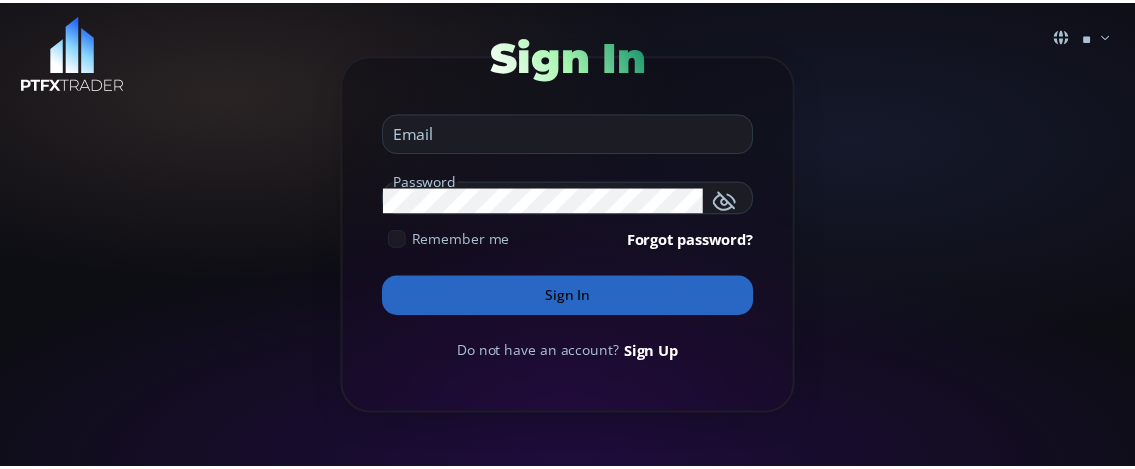 scroll, scrollTop: 0, scrollLeft: 0, axis: both 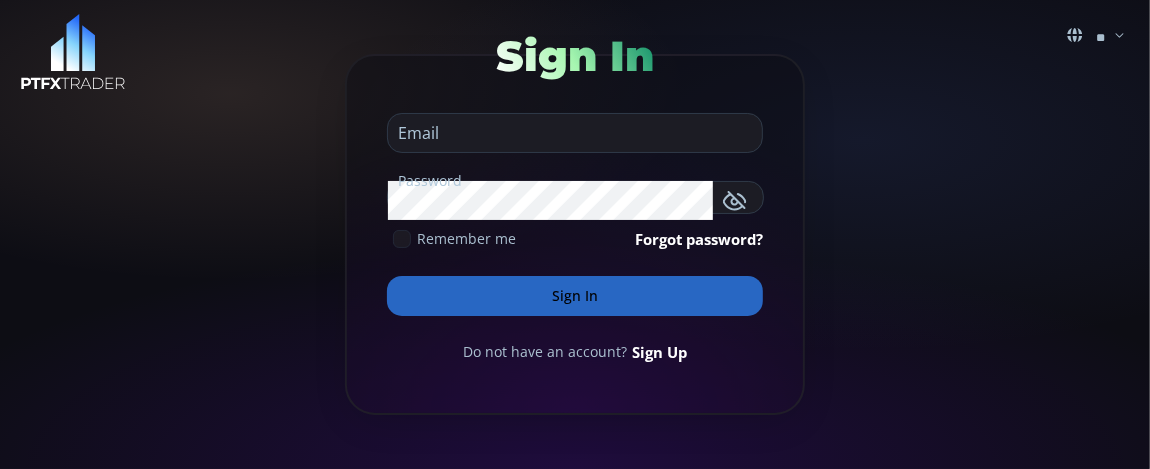 click at bounding box center [570, 133] 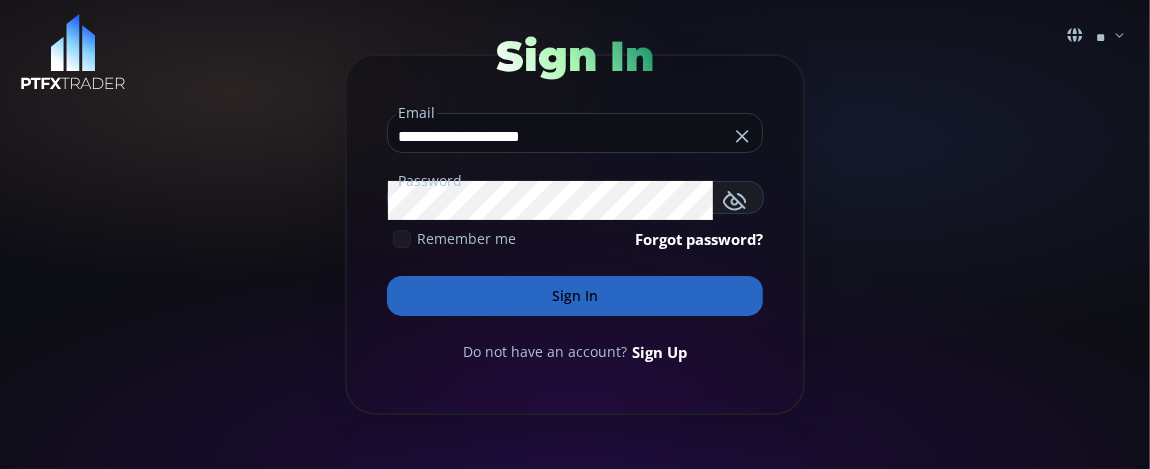 type on "**********" 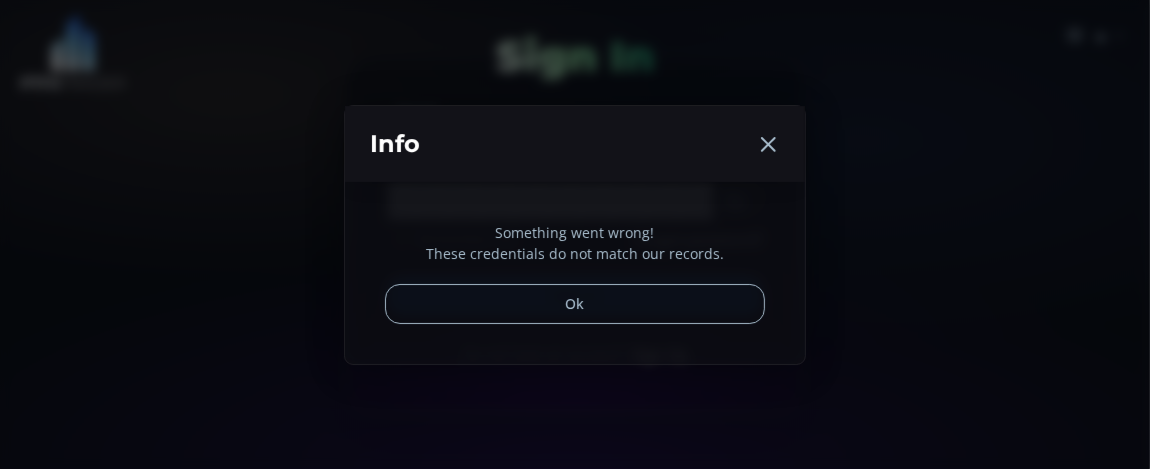click on "Ok" at bounding box center [575, 304] 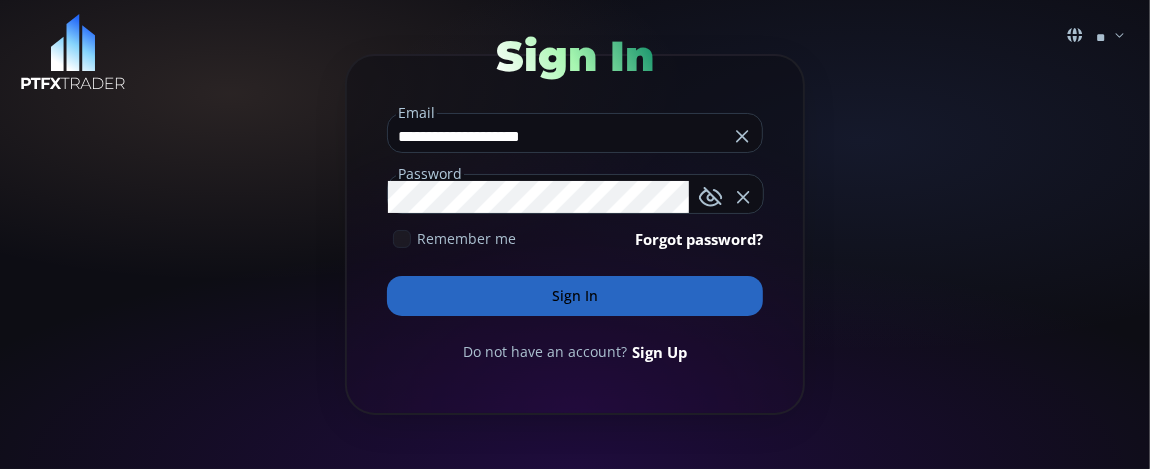 click on "Sign In" at bounding box center [575, 296] 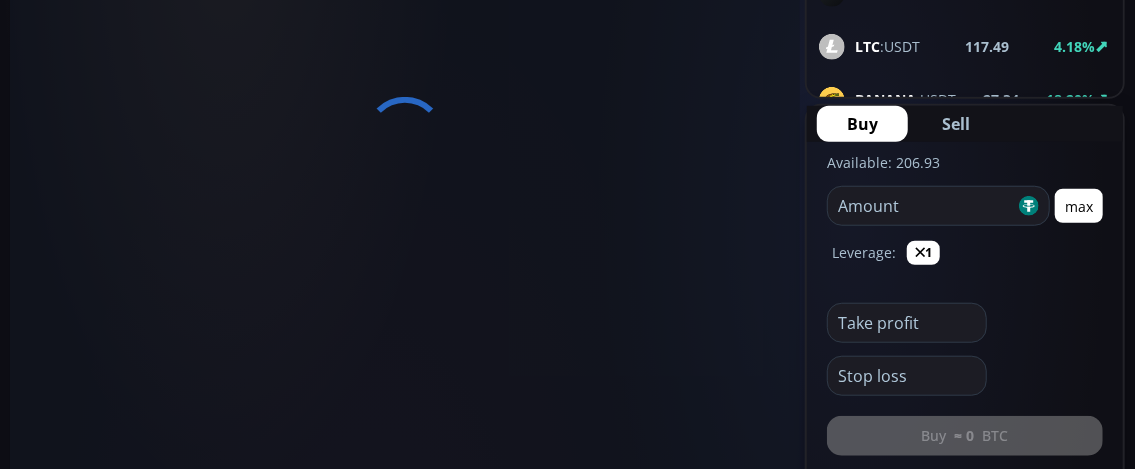 scroll, scrollTop: 700, scrollLeft: 0, axis: vertical 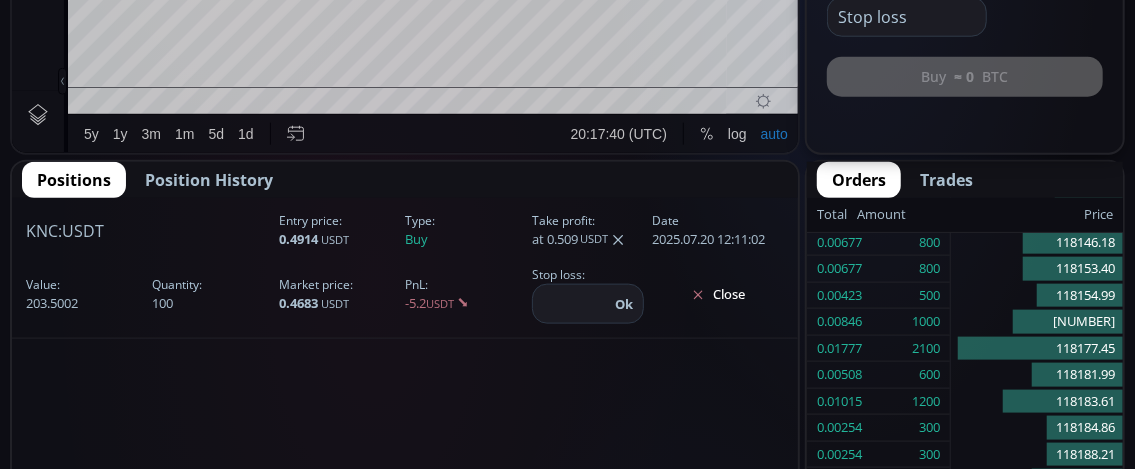 click on "Position History" at bounding box center (209, 180) 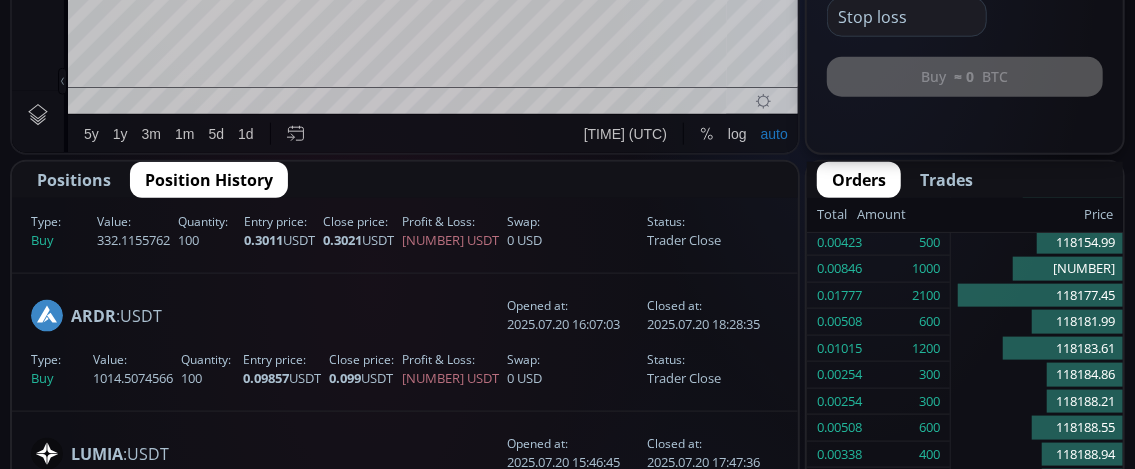 scroll, scrollTop: 0, scrollLeft: 0, axis: both 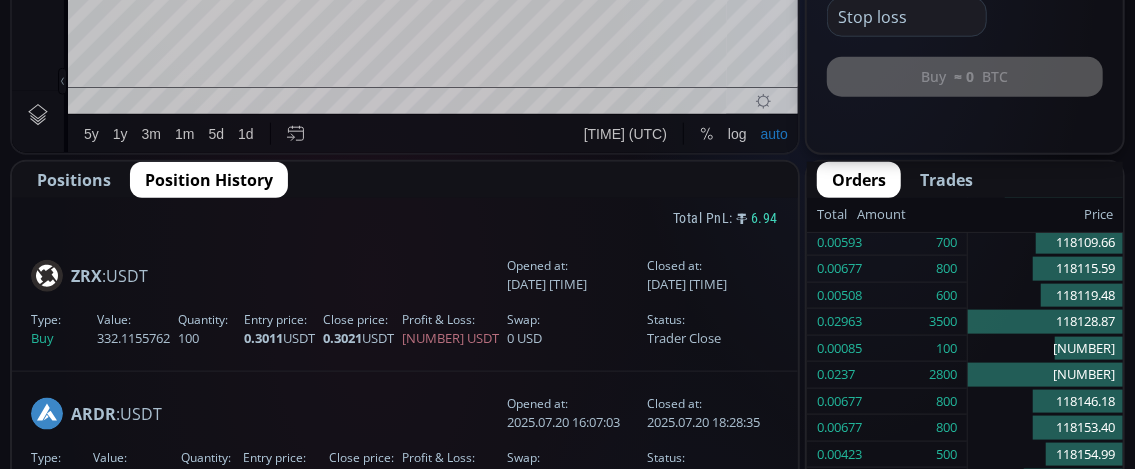 click on "Positions" at bounding box center (74, 180) 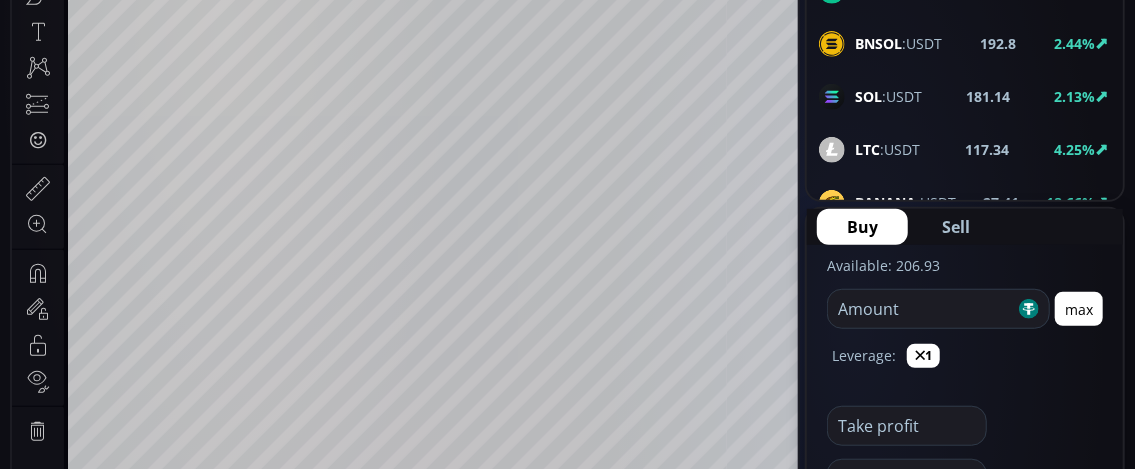 scroll, scrollTop: 400, scrollLeft: 0, axis: vertical 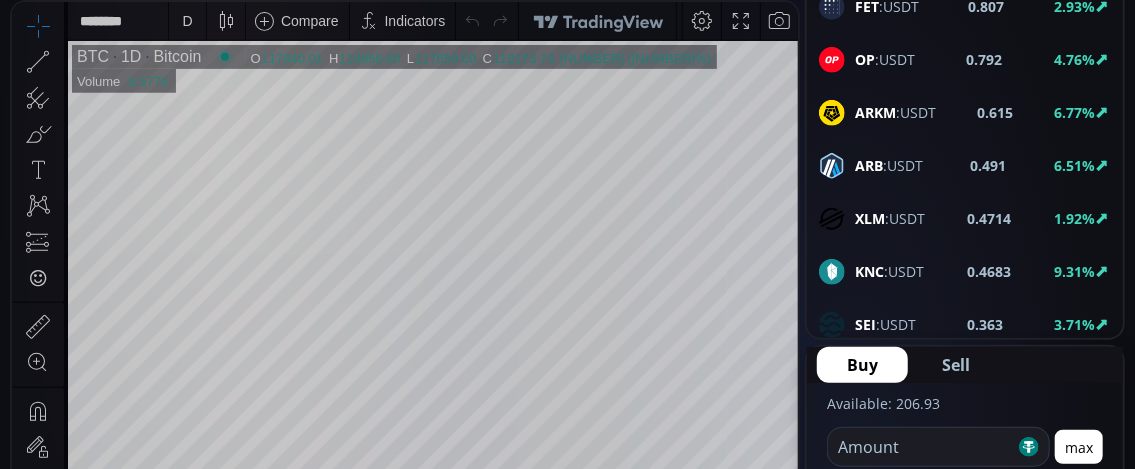 click on "KNC" at bounding box center [869, 271] 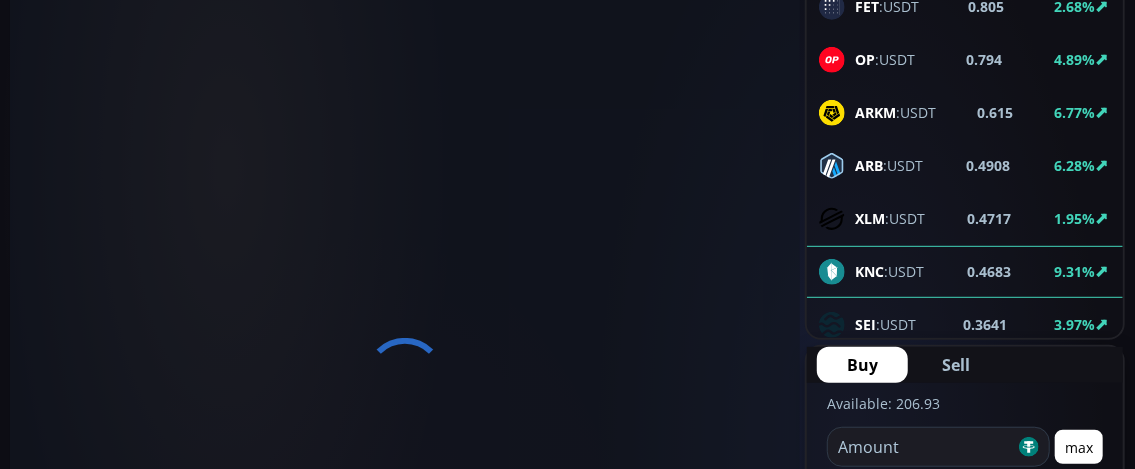 scroll, scrollTop: 0, scrollLeft: 0, axis: both 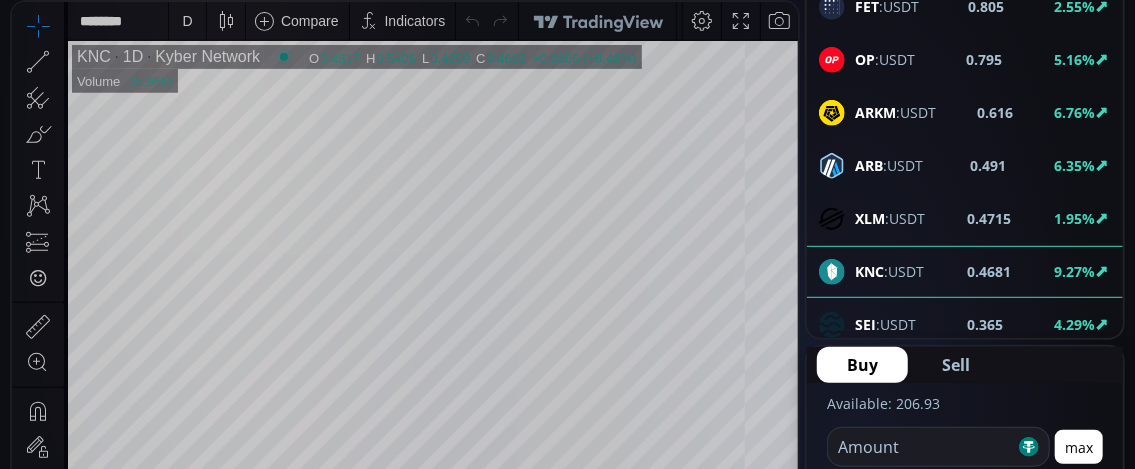 click on "D" at bounding box center [187, 21] 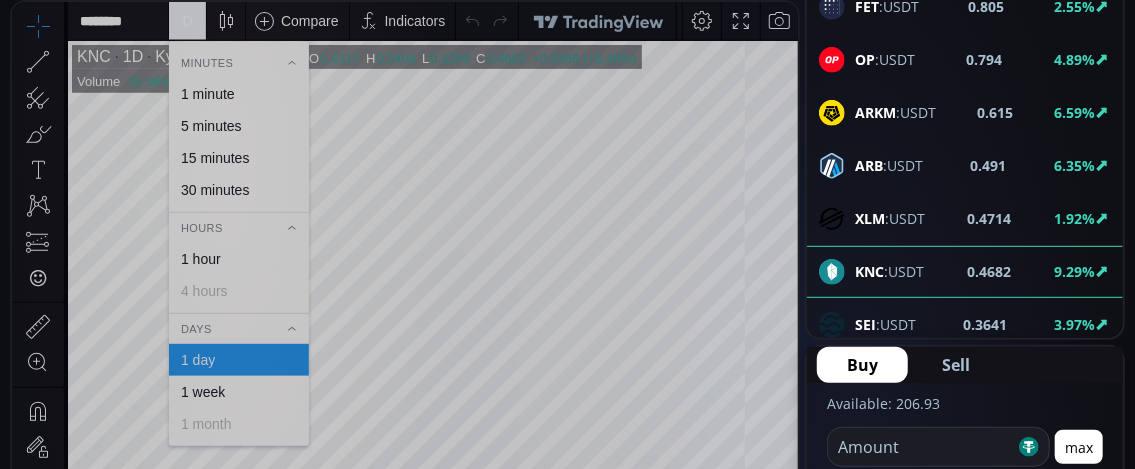 click on "1 minute" at bounding box center (208, 94) 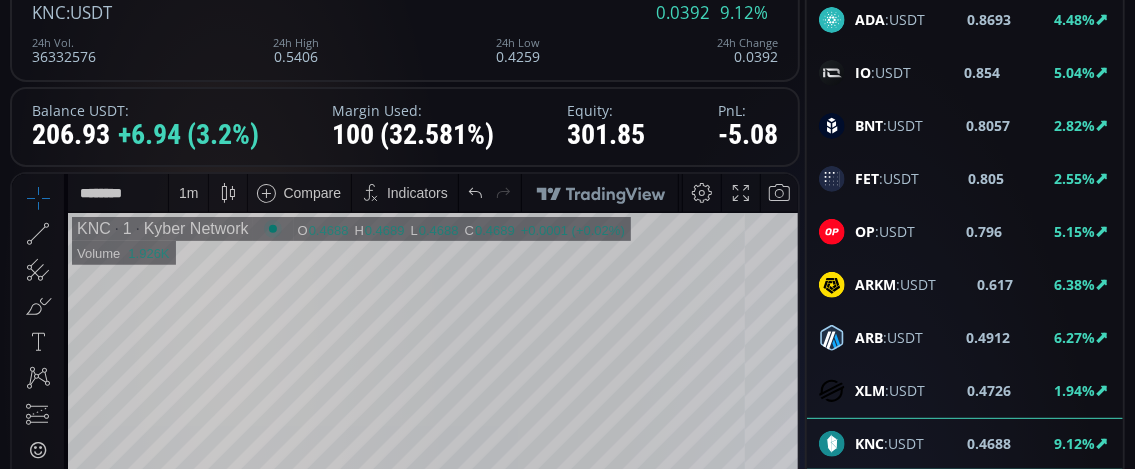 scroll, scrollTop: 200, scrollLeft: 0, axis: vertical 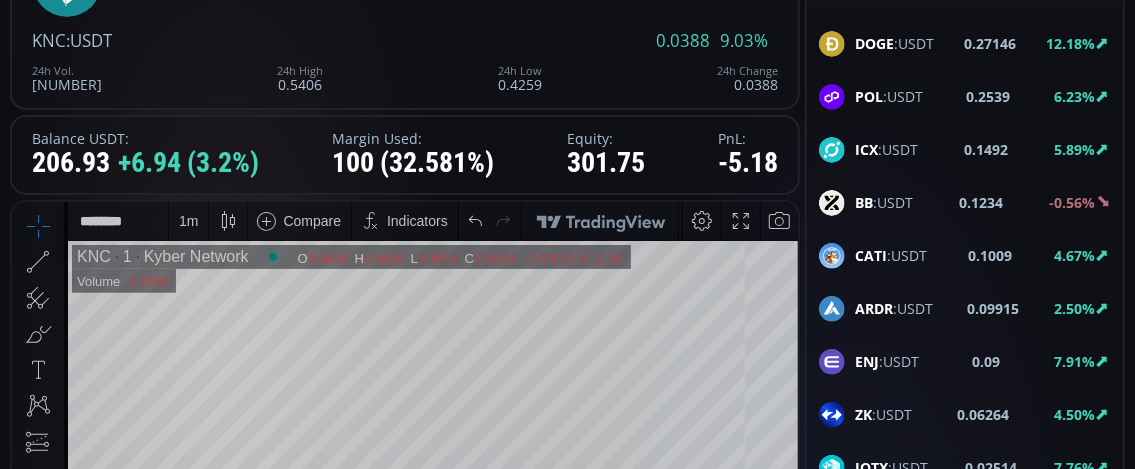 click on "ENJ" at bounding box center [867, 361] 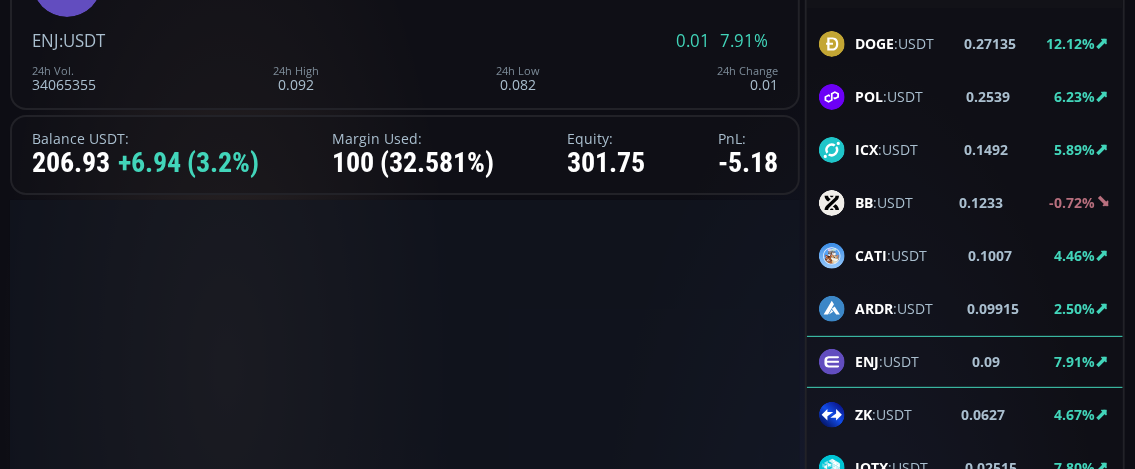 scroll, scrollTop: 0, scrollLeft: 0, axis: both 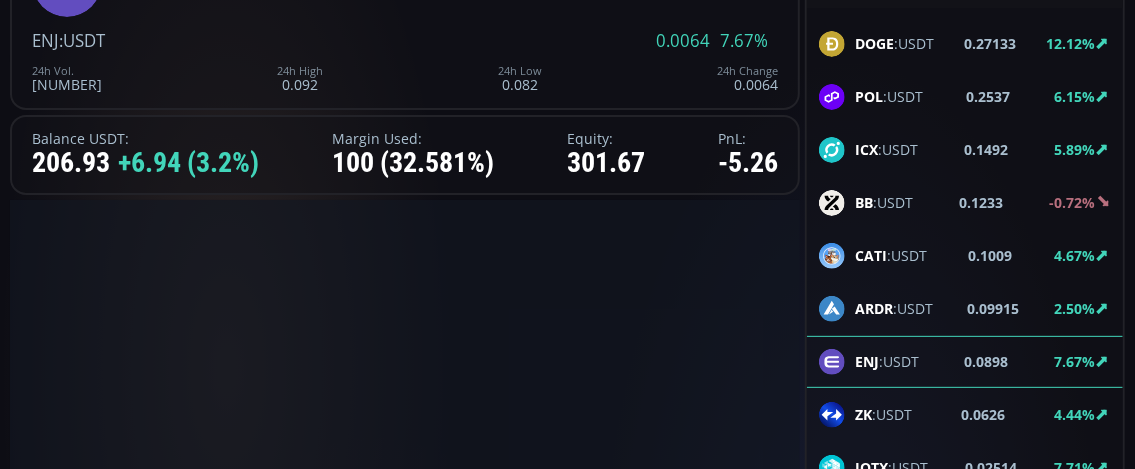 click on "BTC :USDT 118130 0.13% ETH :USDT 3744.02 4.62% MKR :USDT 2046.8 2.32% BNB :USDT 753.34 2.55% BCH :USDT 547.11 5.78% BNSOL :USDT 193.1 2.33% SOL :USDT 181.53 2.05% LTC :USDT 117.07 4.07% BANANA :USDT 27.22 17.63% DASH :USDT 25.43 3.04% ETC :USDT 24.74 4.56% LINK :USDT 19.45 5.25% DCR :USDT 17.77 3.01% KSM :USDT 17.38 4.13% TRUMP :USDT 10.67 5.23% NEO :USDT 7.67 6.97% APT :USDT 5.355 0.36% ATOM :USDT 5.226 4.67% DOT :USDT 4.514 2.29% XRP :USDT 3.5159 2.27% TON :USDT 3.29 2.17% BERA :USDT 2.381 6.06% ZRO :USDT 2.321 3.48% EIGEN :USDT 1.582 2.93% WLD :USDT 1.253 8.39% EURI :USDT 1.1632 0.04% XTZ :USDT 1.1032 6.18% ADA :USDT 0.8697 4.44% IO :USDT 0.856 5.16% BNT :USDT 0.8057 2.82% FET :USDT 0.805 2.42% OP :USDT 0.795 5.16% ARKM :USDT 0.617 6.38% ARB :USDT 0.4917 6.36% XLM :USDT 0.4726 1.83% KNC :USDT 0.4681 8.96% SEI :USDT 0.3636 2.89% SCR :USDT 0.362 8.38% LUMIA :USDT 0.35 9.37% TRX :USDT 0.317 -0.94% ZRX :USDT 0.3026 6.03% HBAR :USDT 0.27743 3.18% LISTA :USDT 0.2774 3.08% DOGE :USDT 0.27133 12.12% POL :USDT ICX" 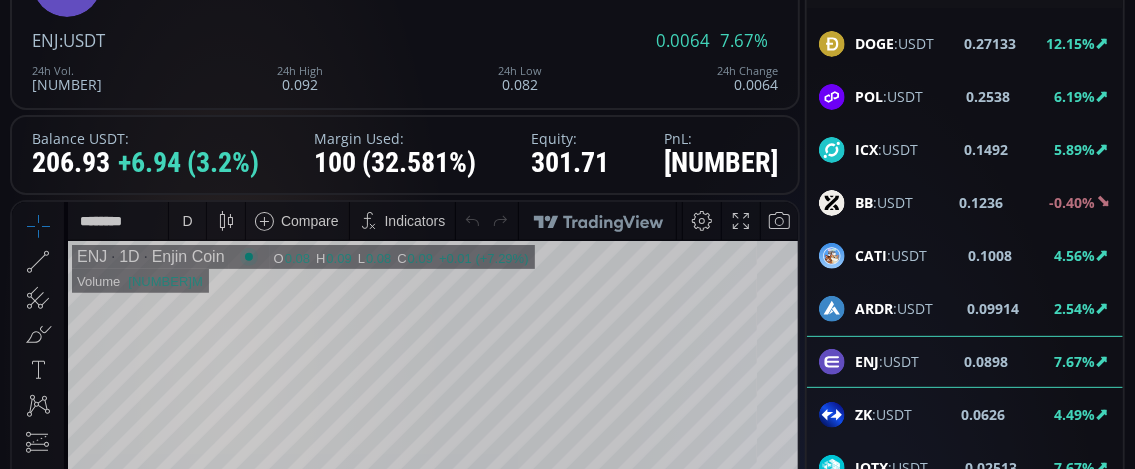 click on "BTC :USDT 118130 0.13% ETH :USDT 3745.16 4.68% MKR :USDT 2045.11 2.26% BNB :USDT 753.37 2.56% BCH :USDT 547.1 5.78% BNSOL :USDT 193.11 2.34% SOL :USDT 181.54 2.05% LTC :USDT 117.02 4.06% BANANA :USDT 27.23 17.83% DASH :USDT 25.46 3.41% ETC :USDT 24.75 4.61% LINK :USDT 19.47 5.36% DCR :USDT 17.77 2.78% KSM :USDT 17.39 4.19% TRUMP :USDT 10.67 5.33% NEO :USDT 7.69 7.40% APT :USDT 5.356 0.32% ATOM :USDT 5.228 4.71% DOT :USDT 4.513 2.24% XRP :USDT 3.5158 2.25% TON :USDT 3.291 2.17% BERA :USDT 2.38 6.01% ZRO :USDT 2.324 3.61% EIGEN :USDT 1.583 2.99% WLD :USDT 1.251 8.31% EURI :USDT 1.1634 0.06% XTZ :USDT 1.1054 6.50% ADA :USDT 0.86 3.61% IO :USDT 0.855 5.04% FET :USDT 0.807 3.07% BNT :USDT 0.8057 2.82% OP :USDT 0.795 5.02% ARKM :USDT 0.616 6.21% ARB :USDT 0.4917 6.38% XLM :USDT 0.4727 1.87% KNC :USDT 0.4682 8.99% SCR :USDT 0.365 9.28% SEI :USDT 0.3635 2.83% LUMIA :USDT 0.35 9.37% TRX :USDT 0.317 -1.06% ZRX :USDT 0.3024 5.96% LISTA :USDT 0.2774 3.08% HBAR :USDT 0.27739 3.12% DOGE :USDT 0.27133 12.15% POL :USDT 6.19%" 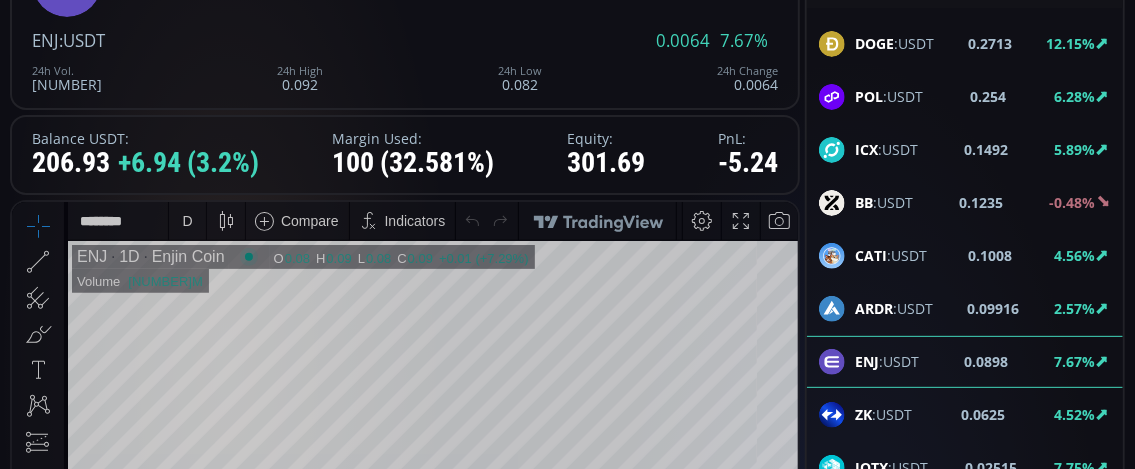 click on "D" at bounding box center [187, 220] 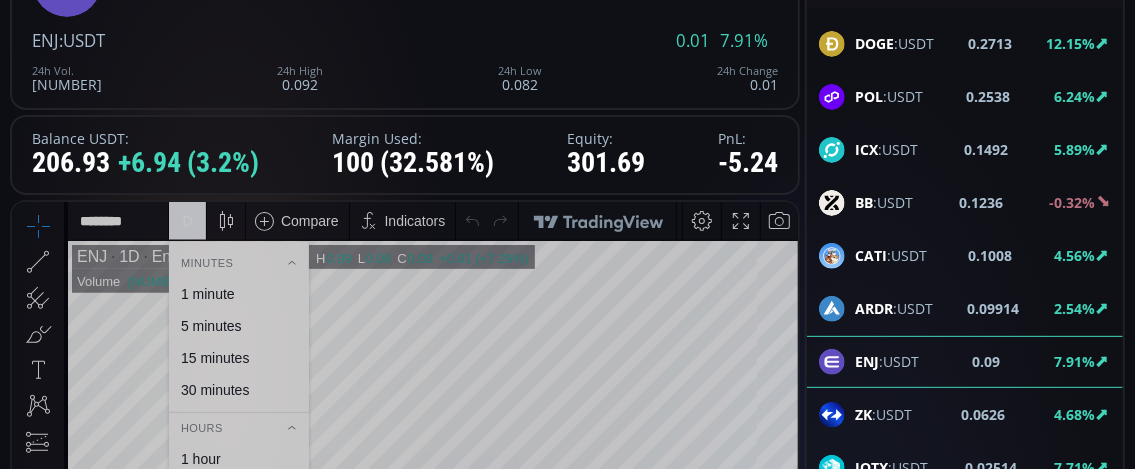 click on "1 minute" at bounding box center (208, 293) 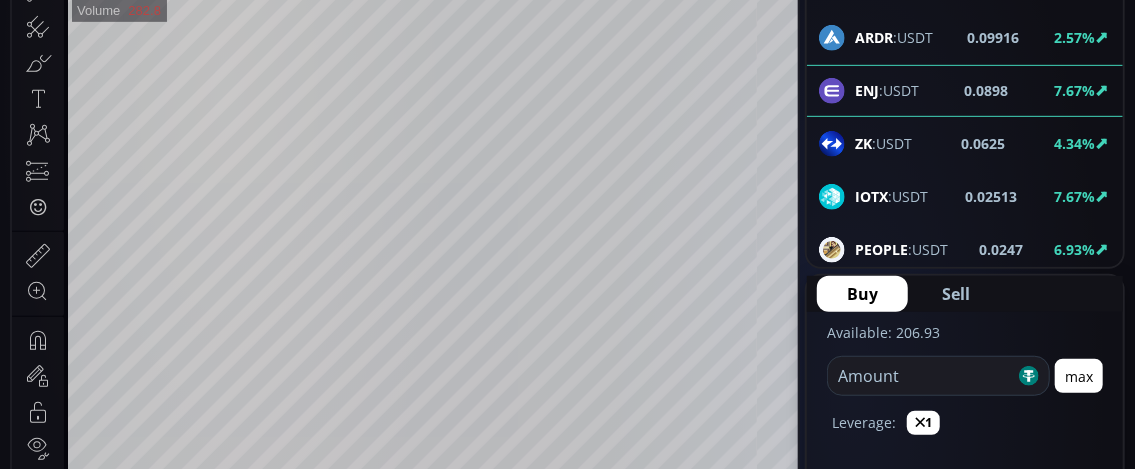 scroll, scrollTop: 500, scrollLeft: 0, axis: vertical 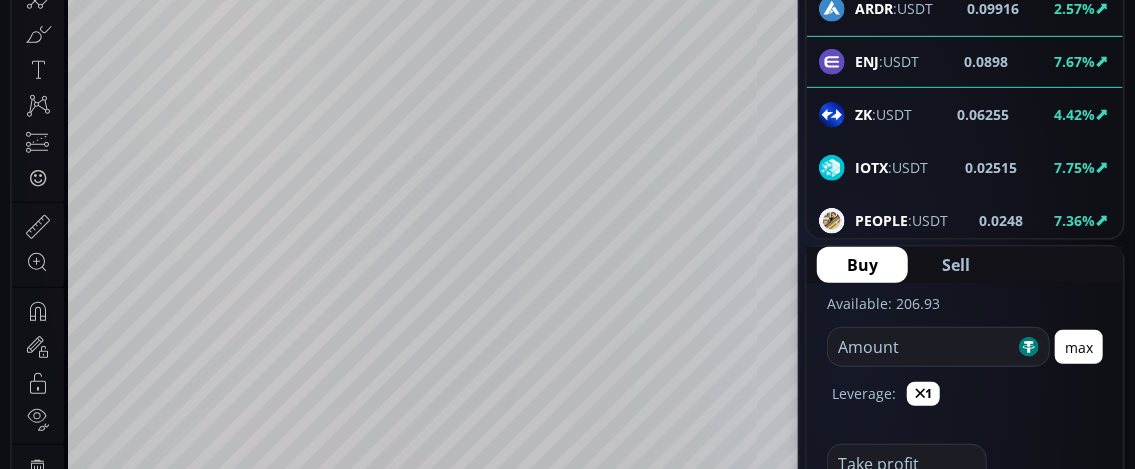 click on "PEOPLE" at bounding box center [881, 220] 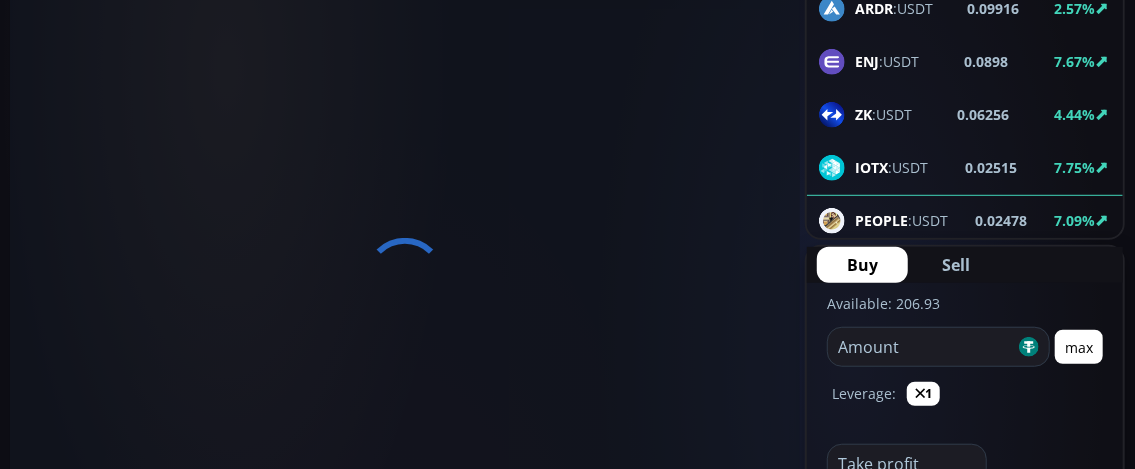 scroll, scrollTop: 0, scrollLeft: 0, axis: both 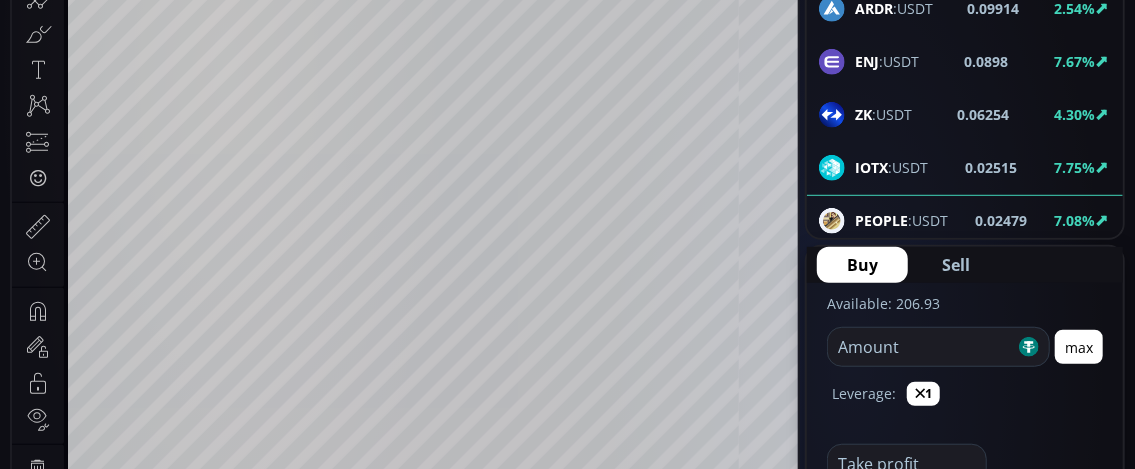 click at bounding box center (921, 347) 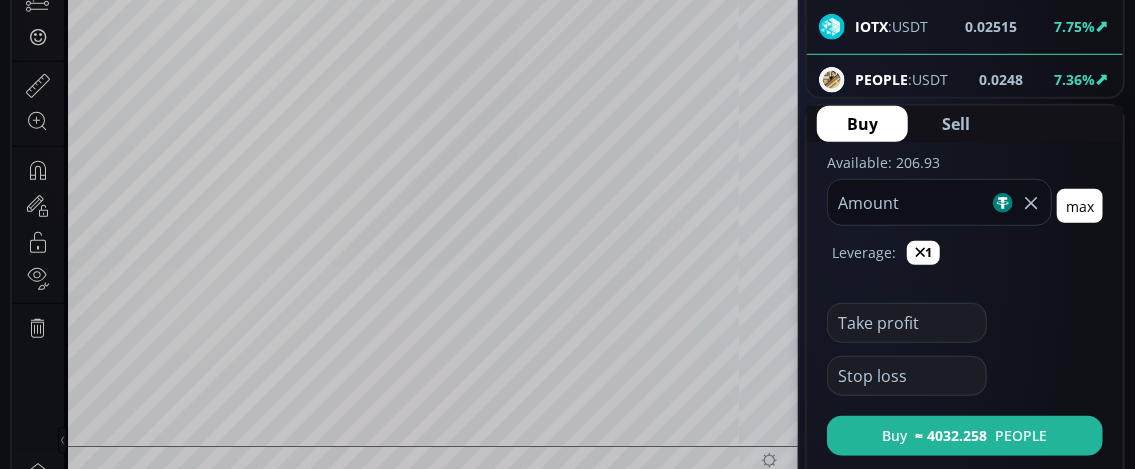 scroll, scrollTop: 600, scrollLeft: 0, axis: vertical 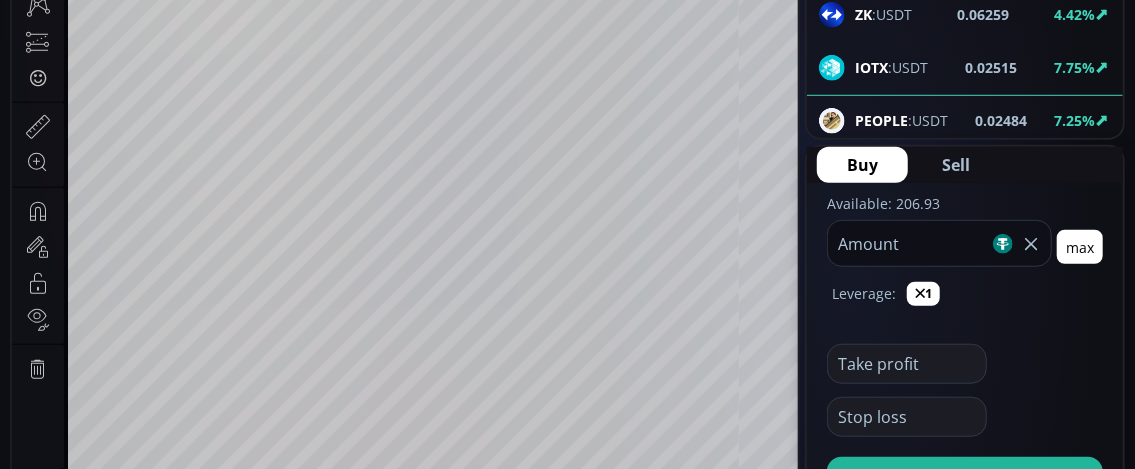 type on "***" 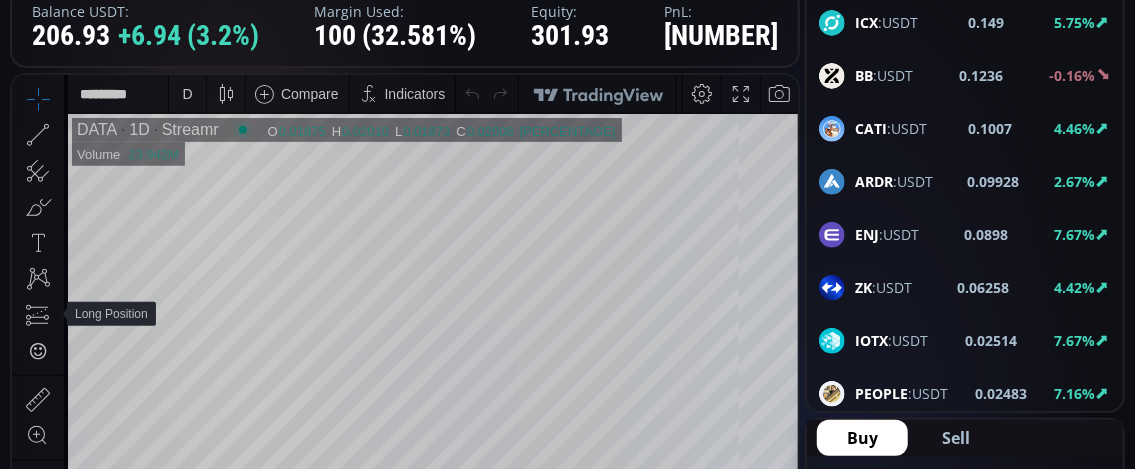 scroll, scrollTop: 200, scrollLeft: 0, axis: vertical 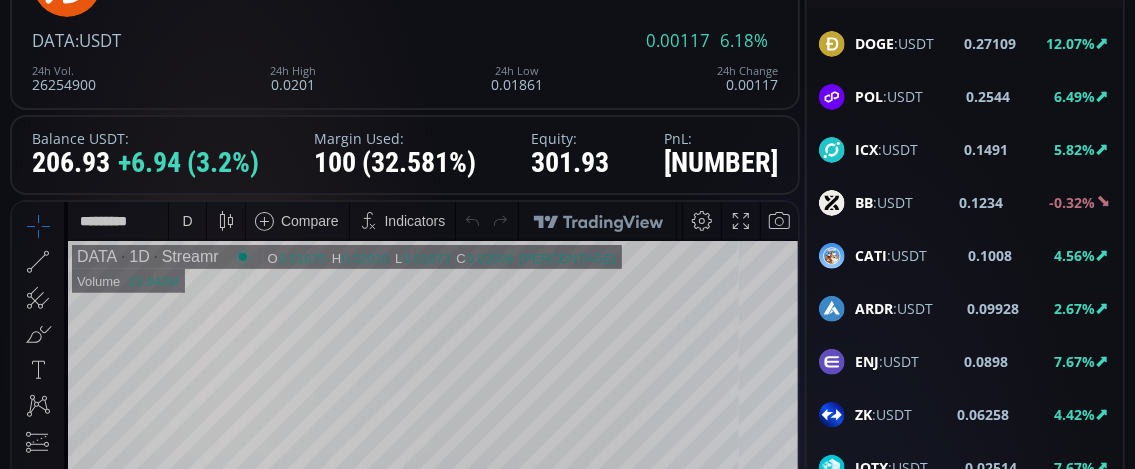 click on "D" at bounding box center [187, 220] 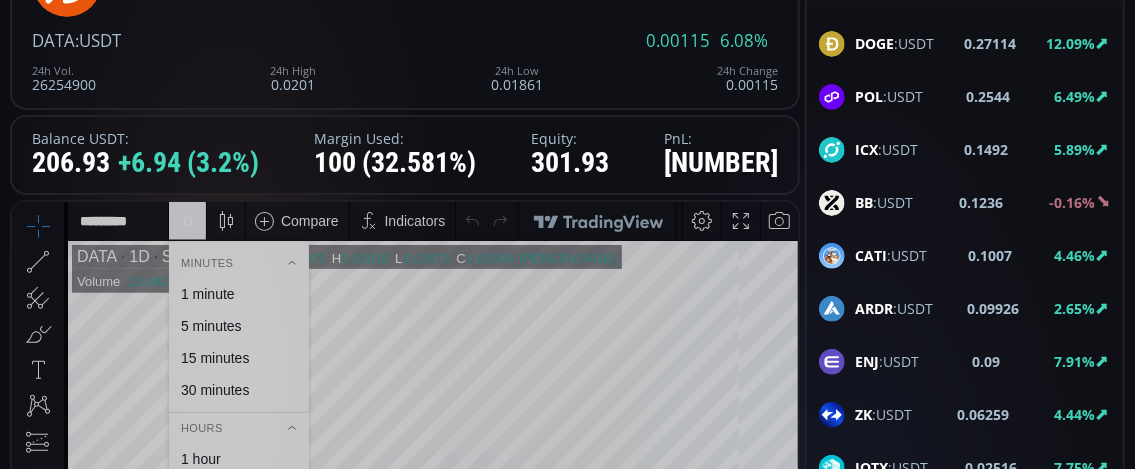 click on "1 minute" at bounding box center (208, 293) 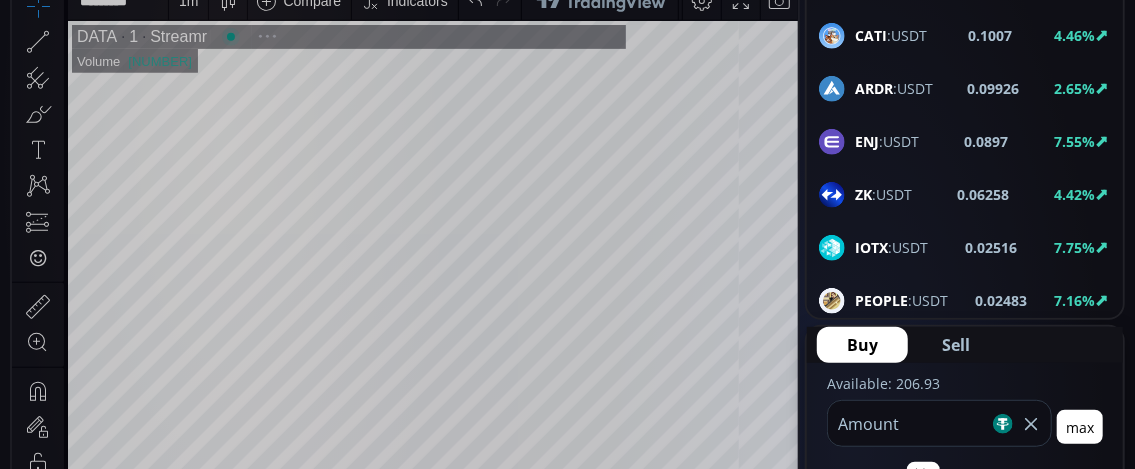scroll, scrollTop: 500, scrollLeft: 0, axis: vertical 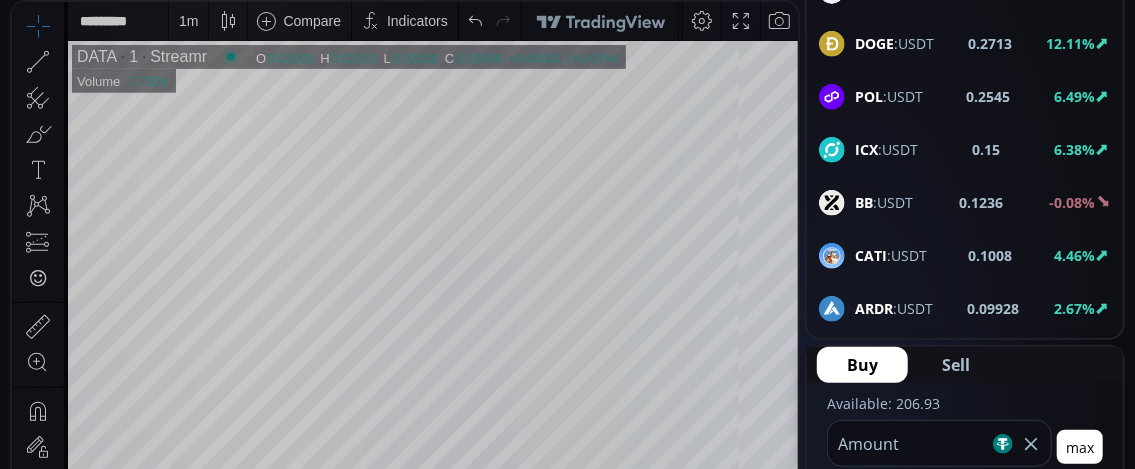 click on "BB" at bounding box center [864, 202] 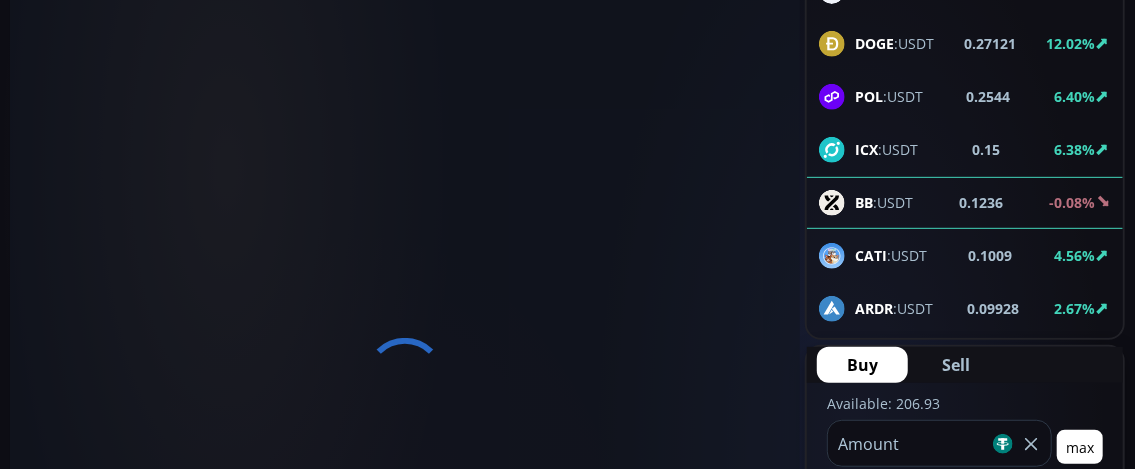 scroll, scrollTop: 0, scrollLeft: 0, axis: both 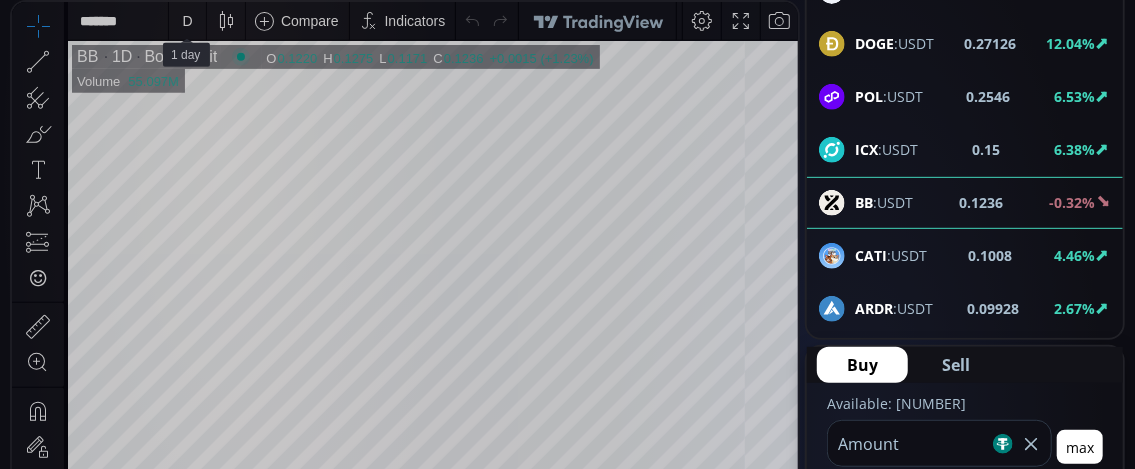 click on "D" at bounding box center (187, 21) 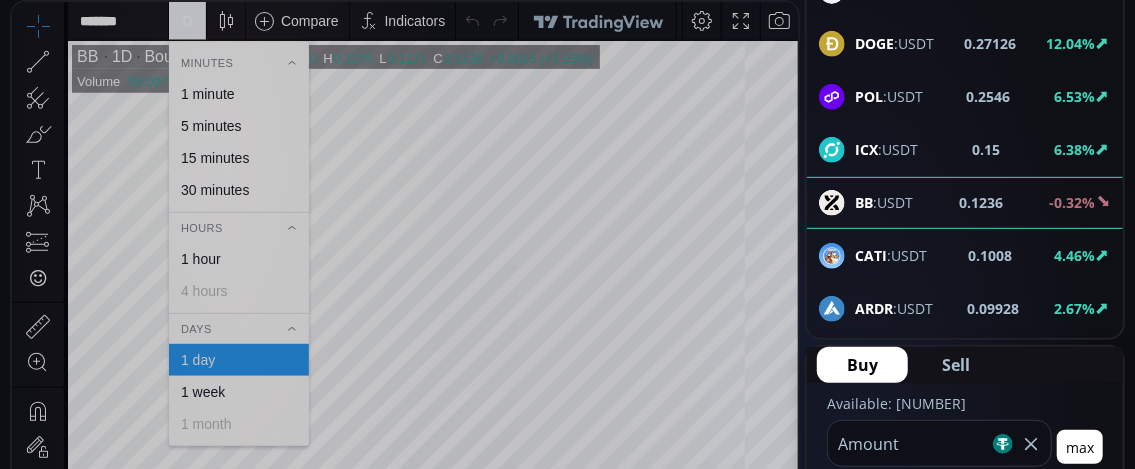 click on "1 minute" at bounding box center (208, 94) 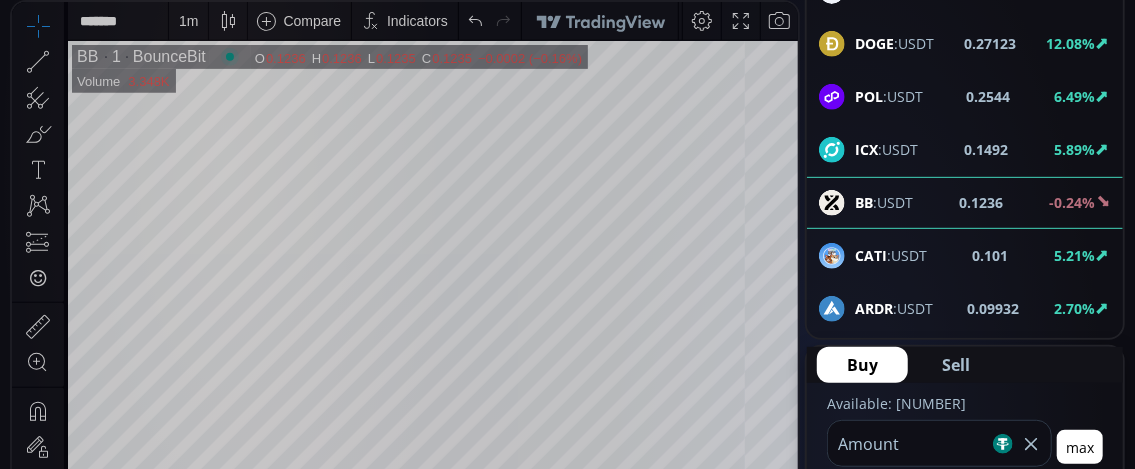 click on "Sell" at bounding box center [956, 365] 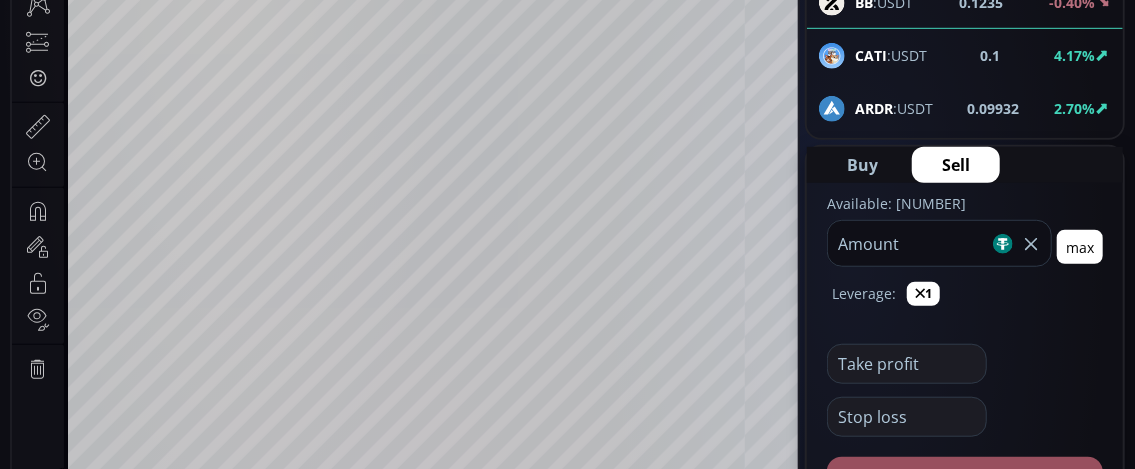 scroll, scrollTop: 700, scrollLeft: 0, axis: vertical 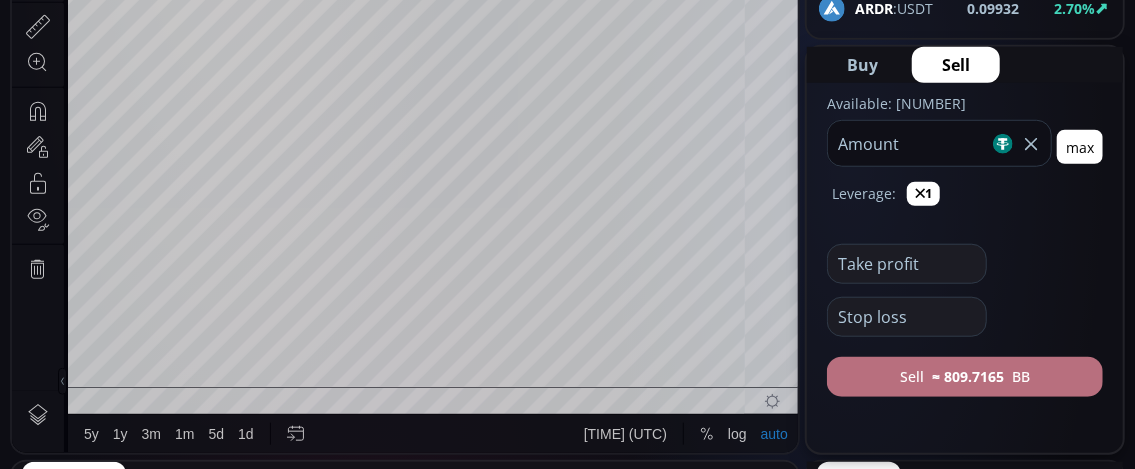 click on "Sell  ≈ 809.7165  BB" at bounding box center [965, 377] 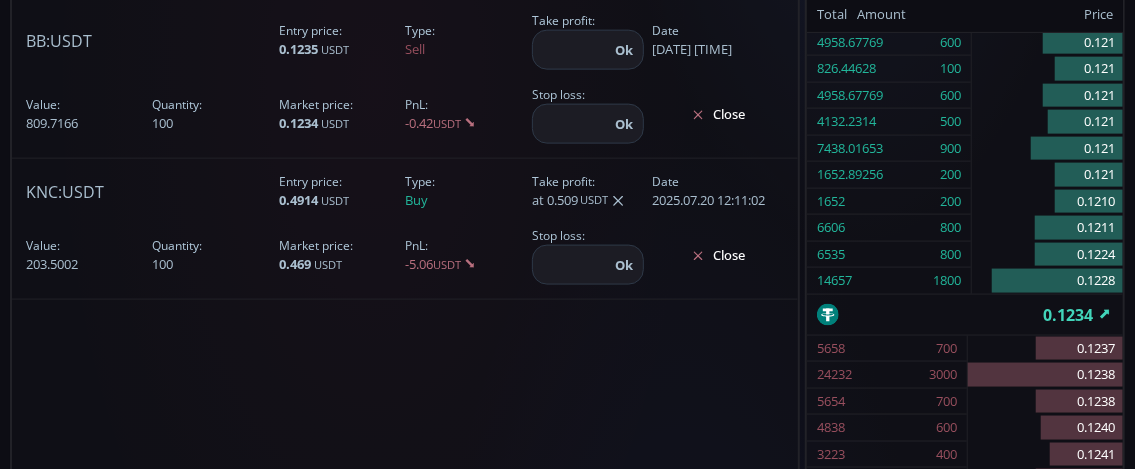 scroll, scrollTop: 1100, scrollLeft: 0, axis: vertical 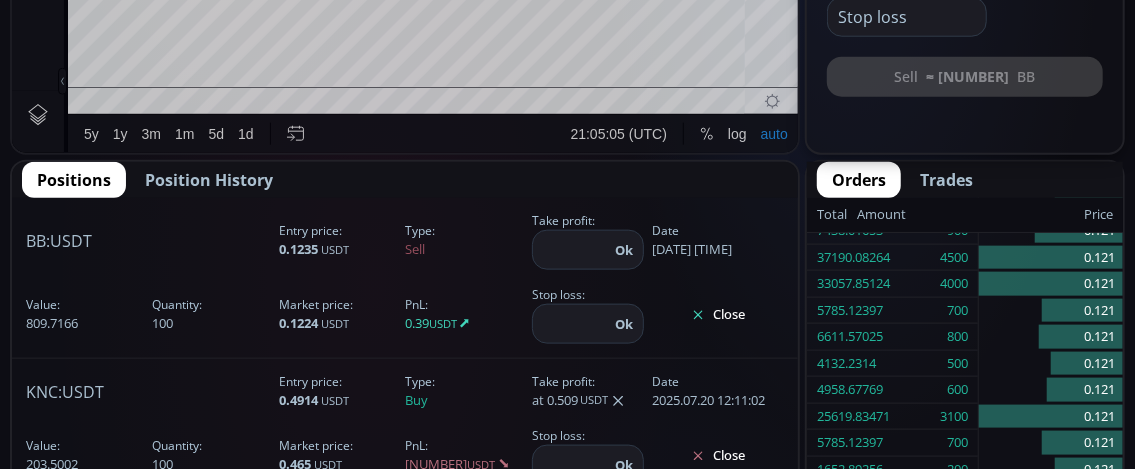 click on "Close" at bounding box center [718, 315] 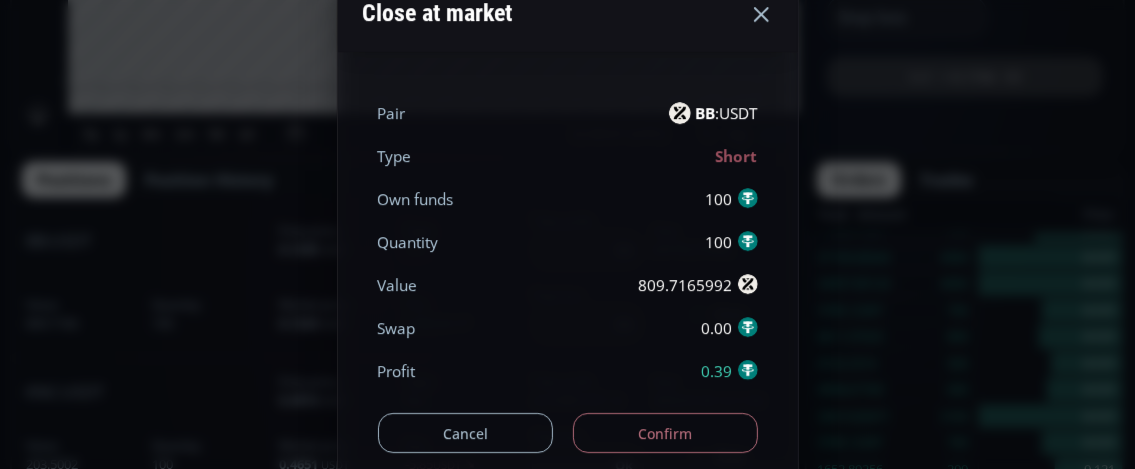 click on "Confirm" at bounding box center (665, 433) 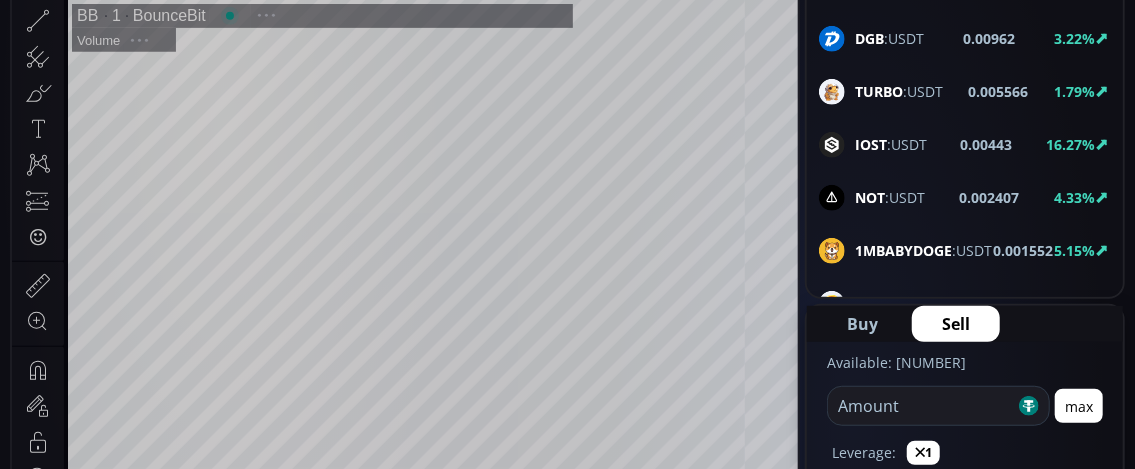 scroll, scrollTop: 300, scrollLeft: 0, axis: vertical 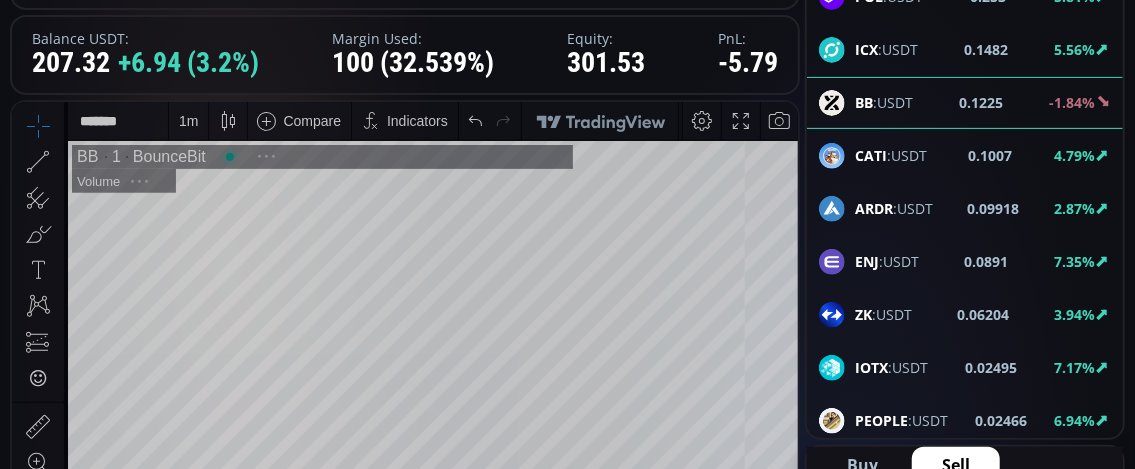 click on "ZK" at bounding box center (863, 314) 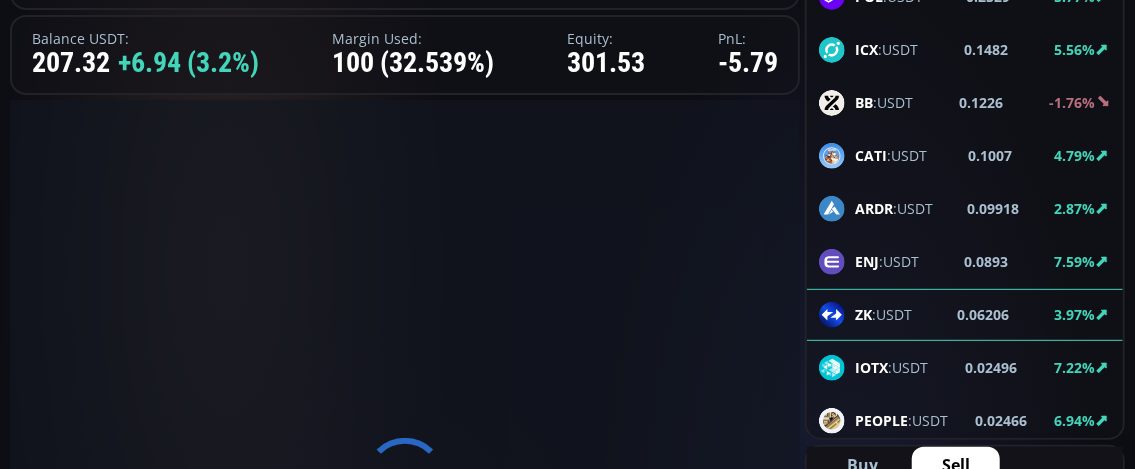 scroll, scrollTop: 0, scrollLeft: 0, axis: both 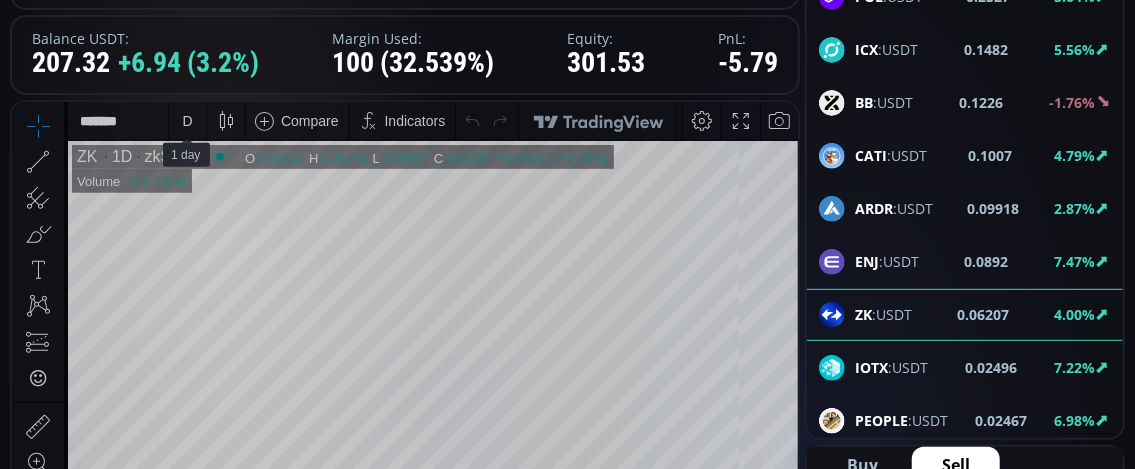 click on "D" at bounding box center (187, 120) 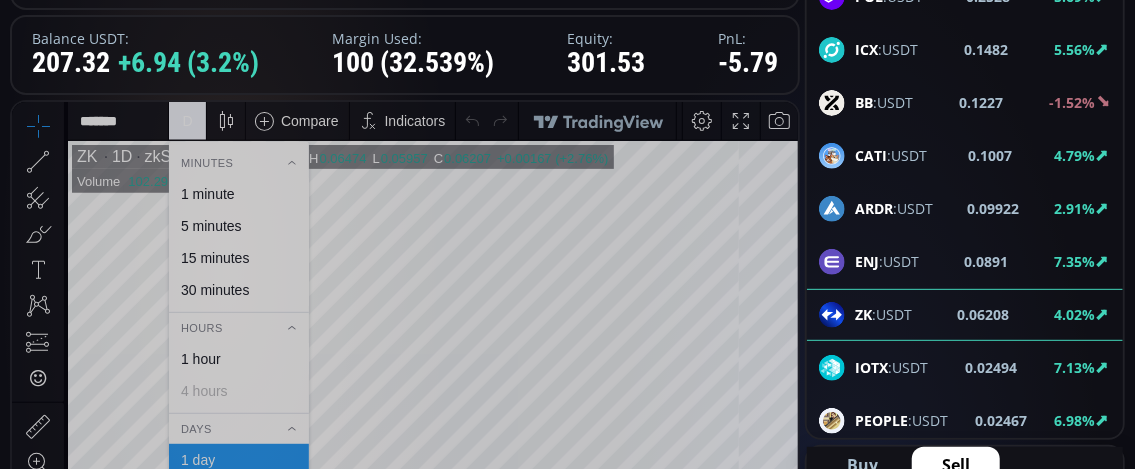 click on "1 minute" at bounding box center (208, 193) 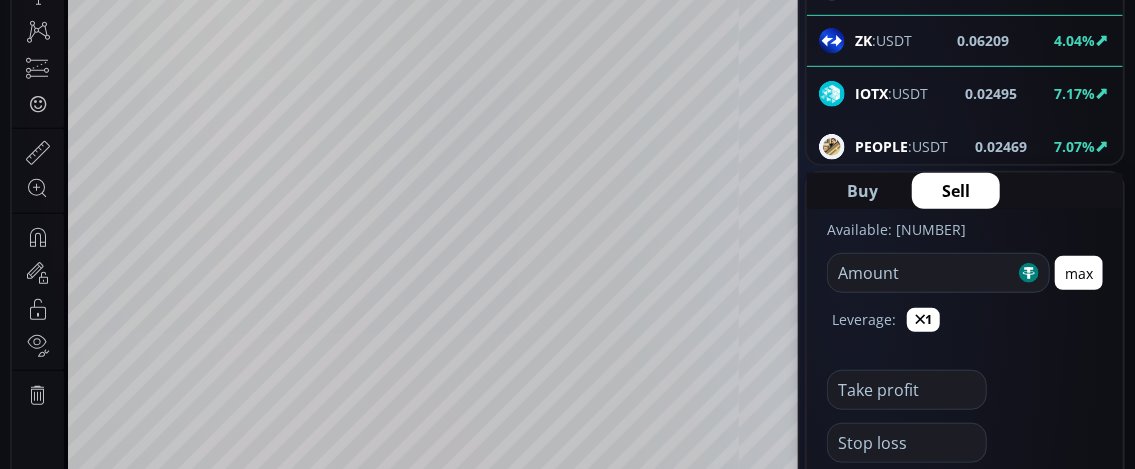 scroll, scrollTop: 600, scrollLeft: 0, axis: vertical 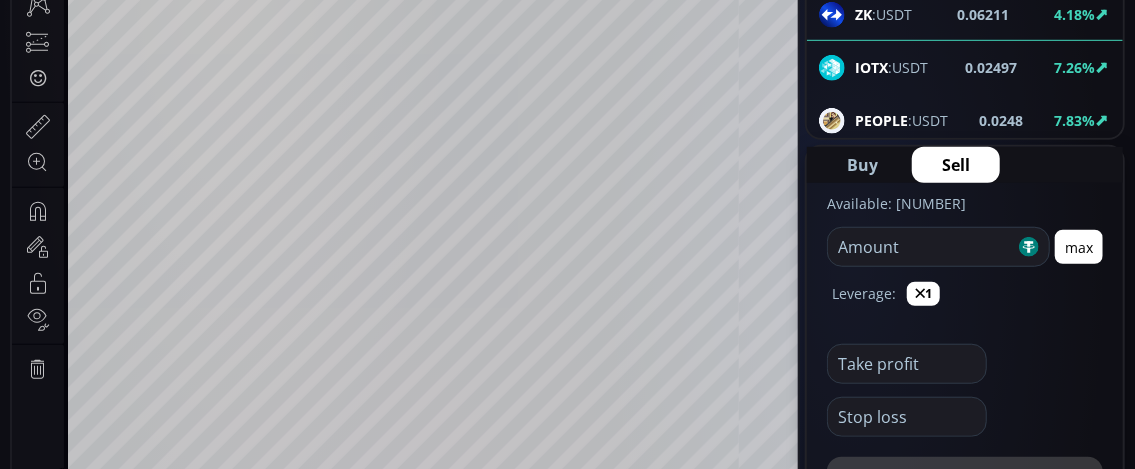 click at bounding box center (921, 247) 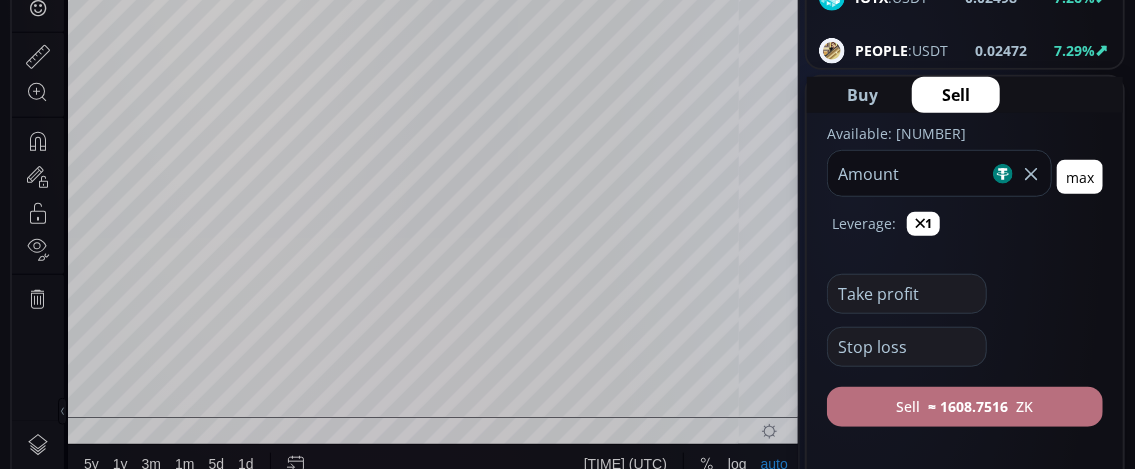 scroll, scrollTop: 700, scrollLeft: 0, axis: vertical 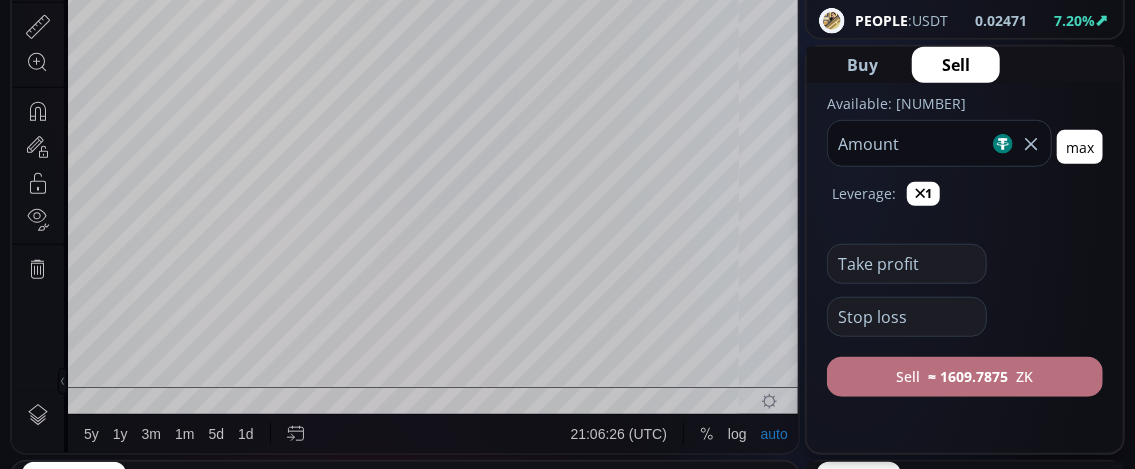 type on "***" 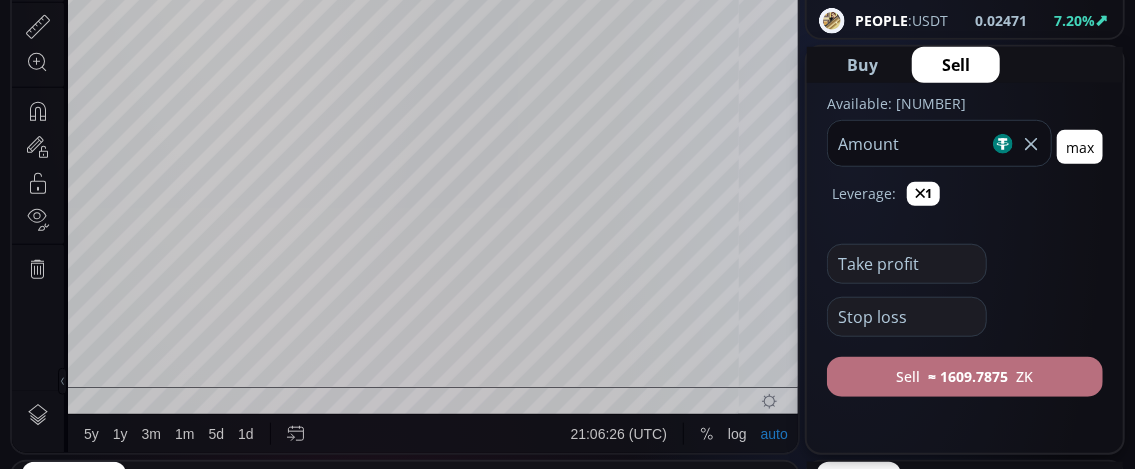 click on "≈ 1609.7875" 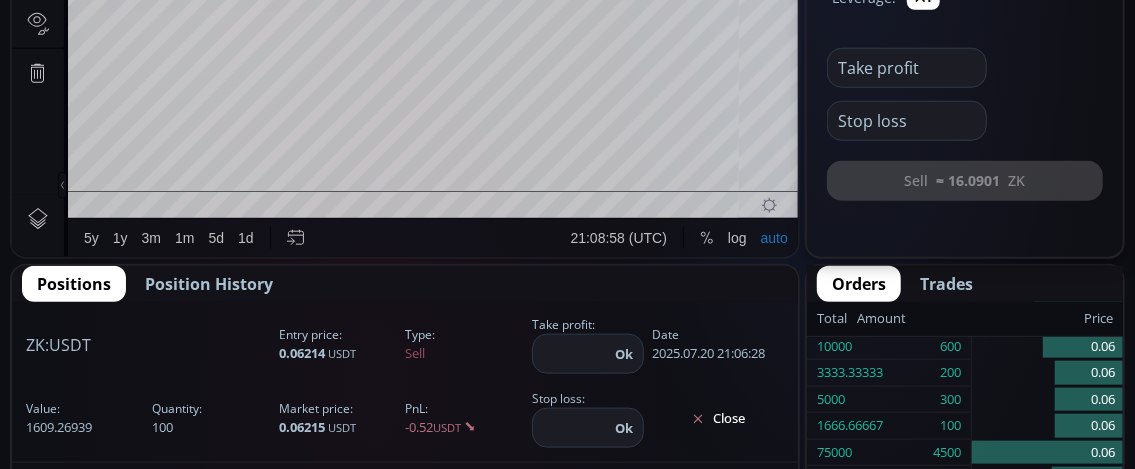 scroll, scrollTop: 900, scrollLeft: 0, axis: vertical 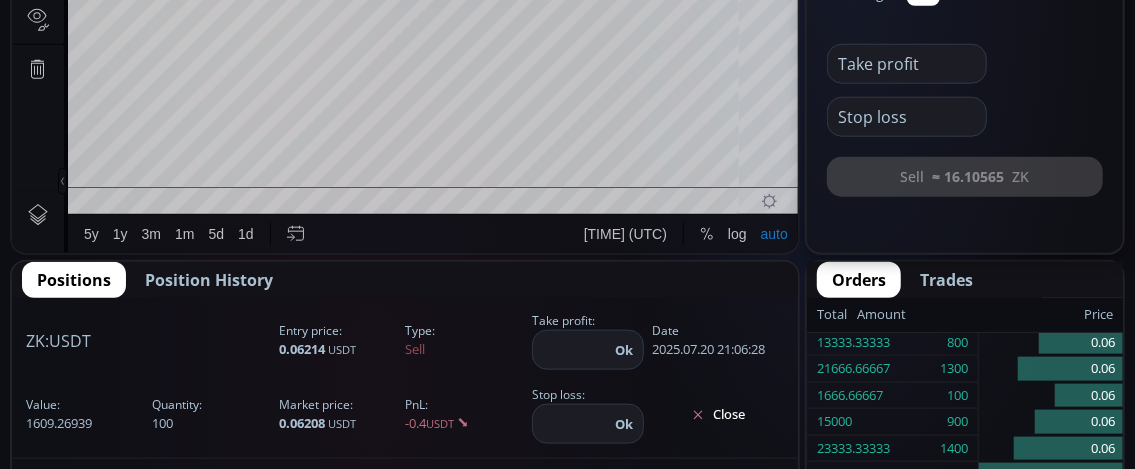 click on "Close" at bounding box center [718, 415] 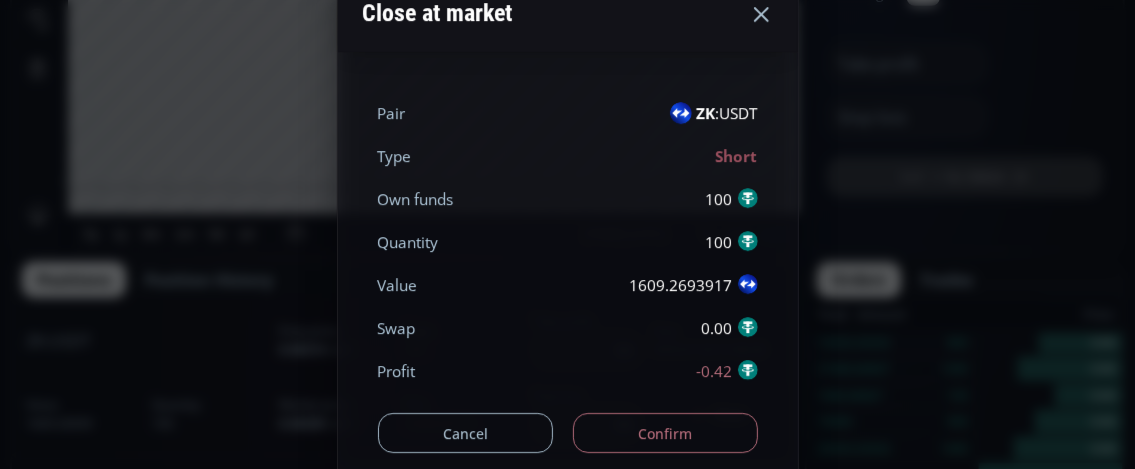 click on "Confirm" at bounding box center [665, 433] 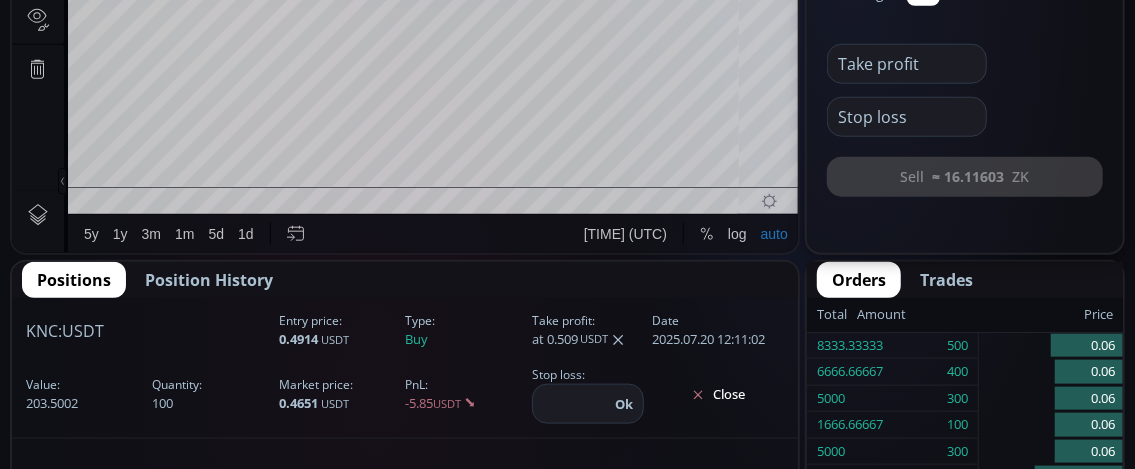 scroll, scrollTop: 0, scrollLeft: 0, axis: both 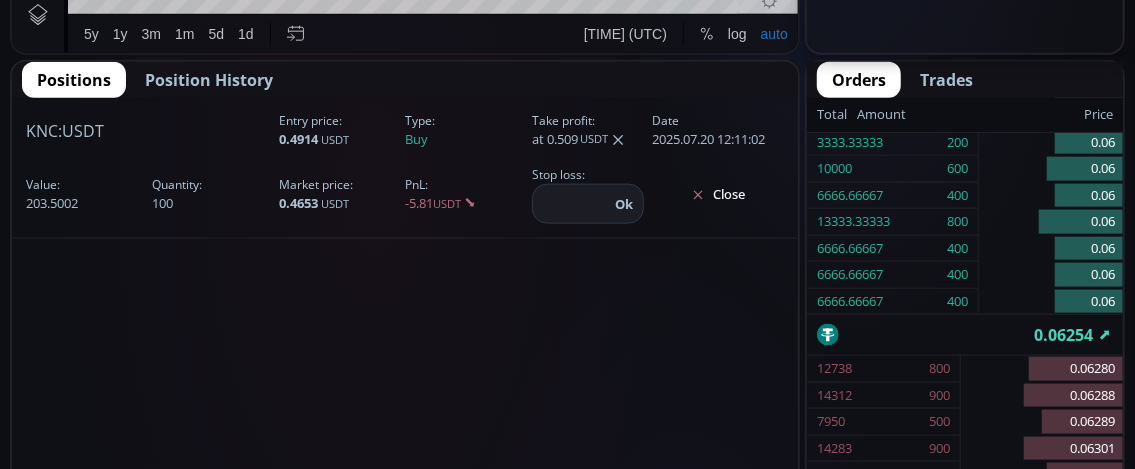 click on "Position History" at bounding box center [209, 80] 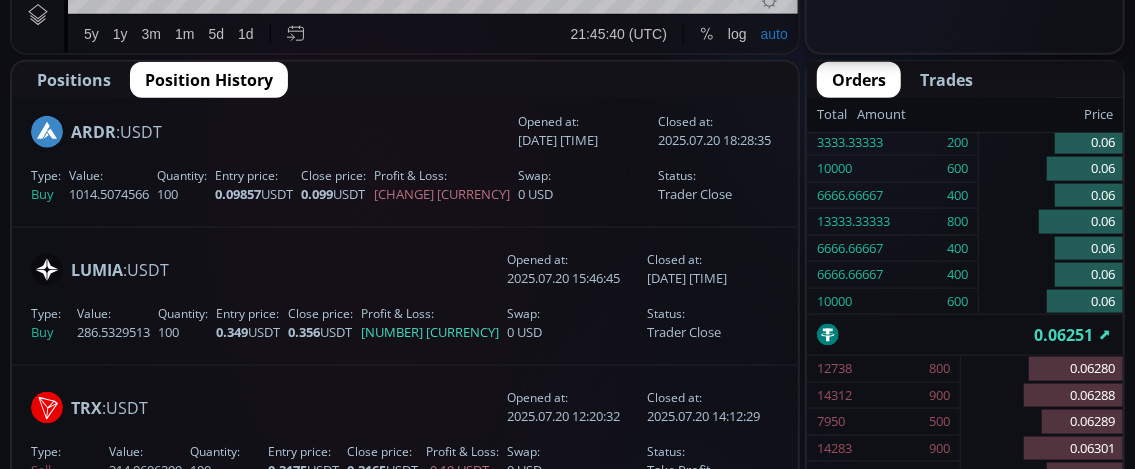 scroll, scrollTop: 400, scrollLeft: 0, axis: vertical 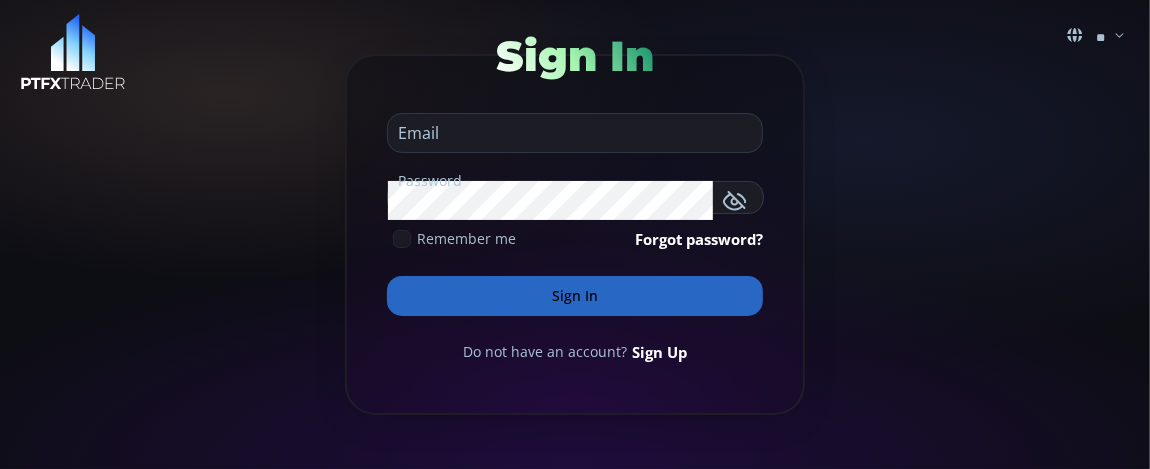 click at bounding box center [570, 133] 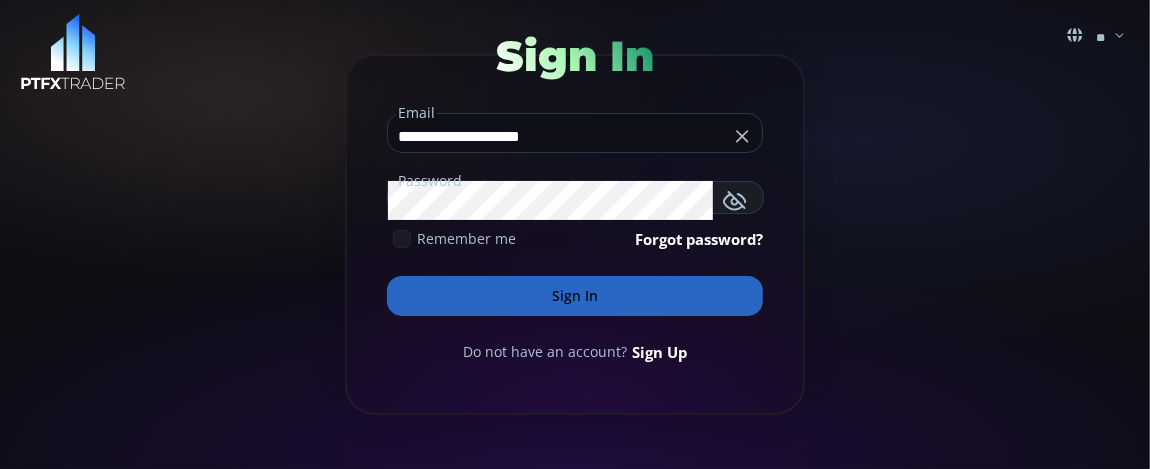 type on "**********" 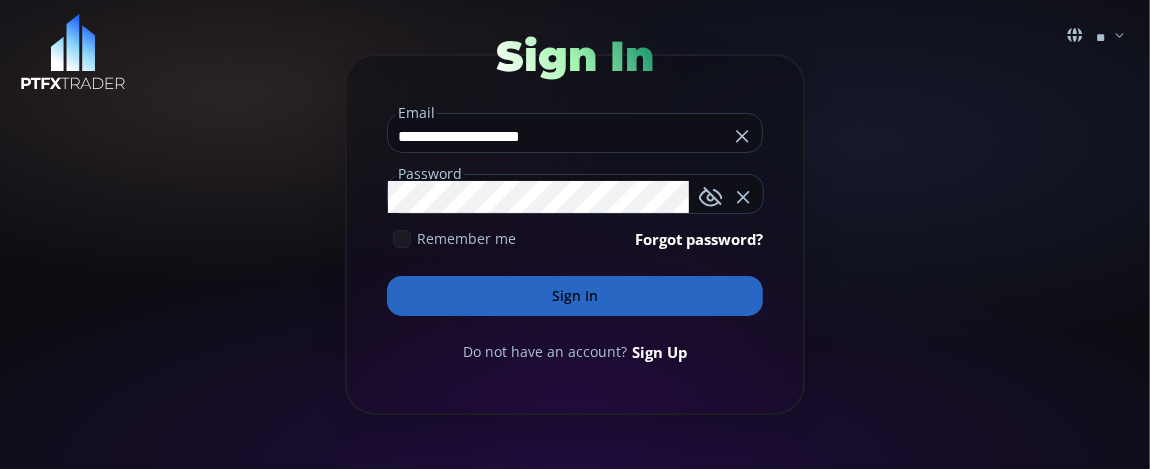 click on "Sign In" at bounding box center [575, 296] 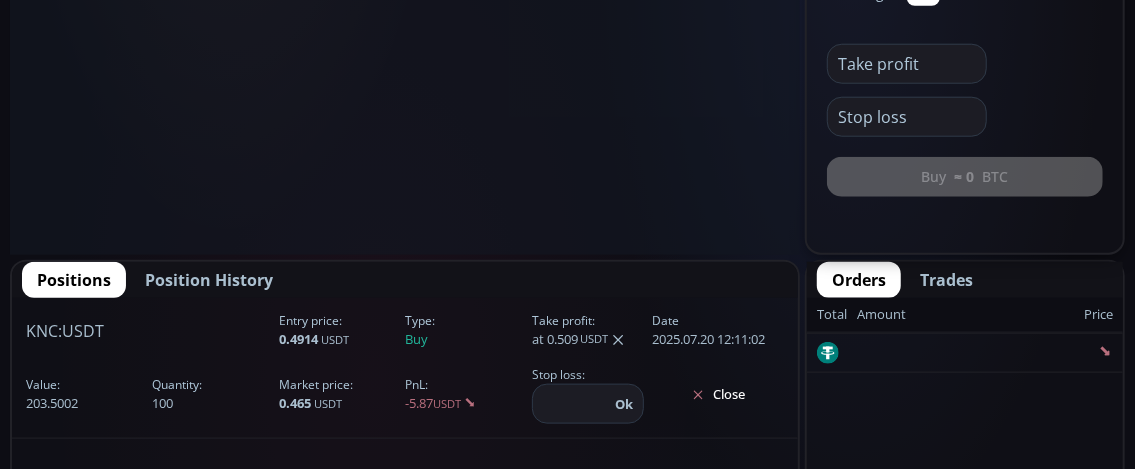 scroll, scrollTop: 1000, scrollLeft: 0, axis: vertical 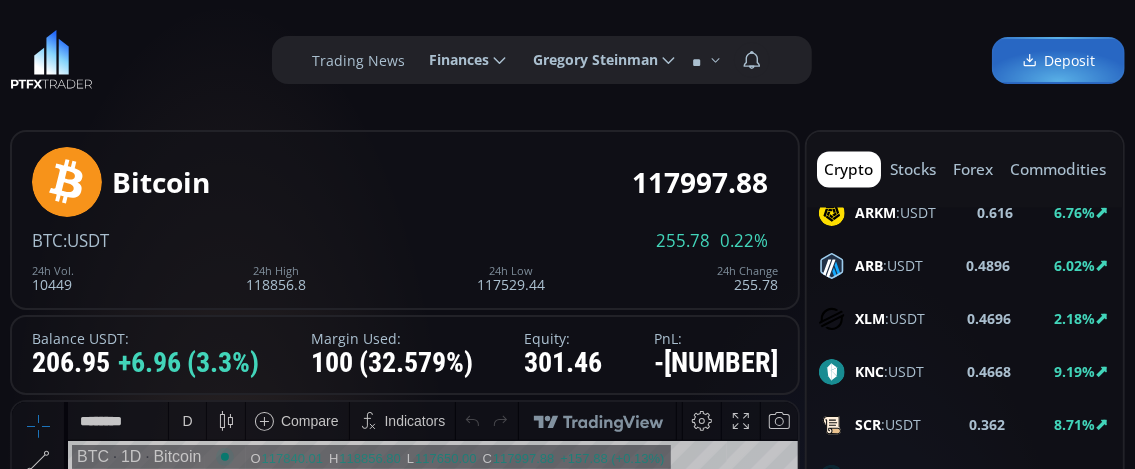 click on "KNC :USDT" 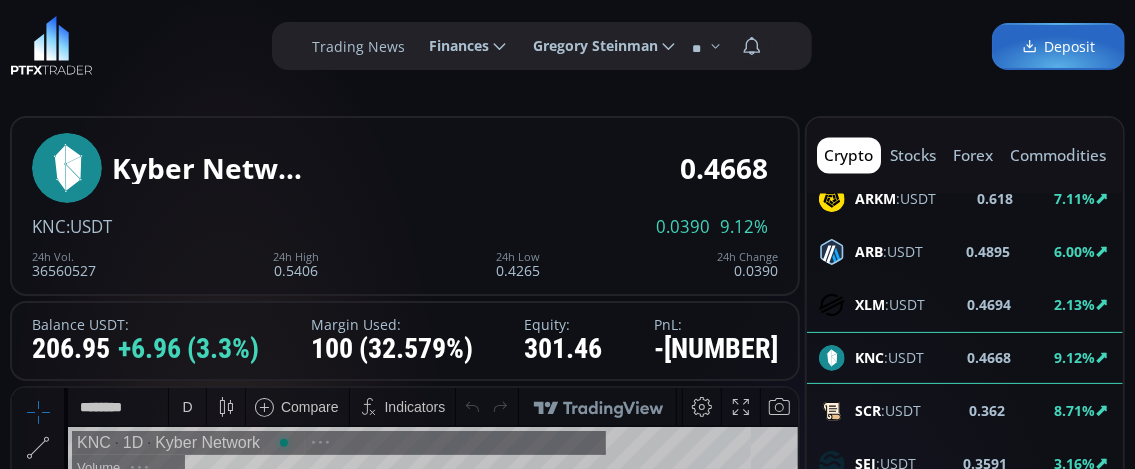scroll, scrollTop: 100, scrollLeft: 0, axis: vertical 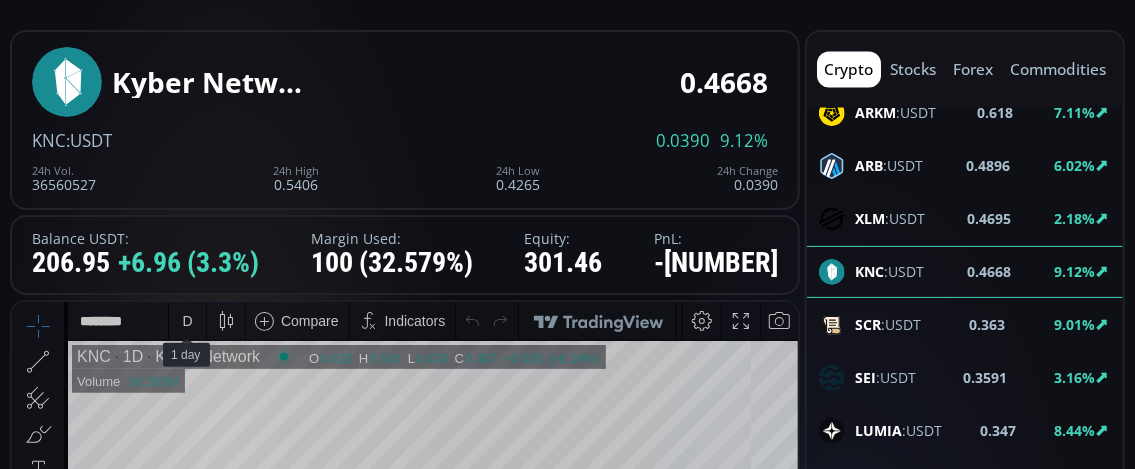 click on "D" at bounding box center (187, 320) 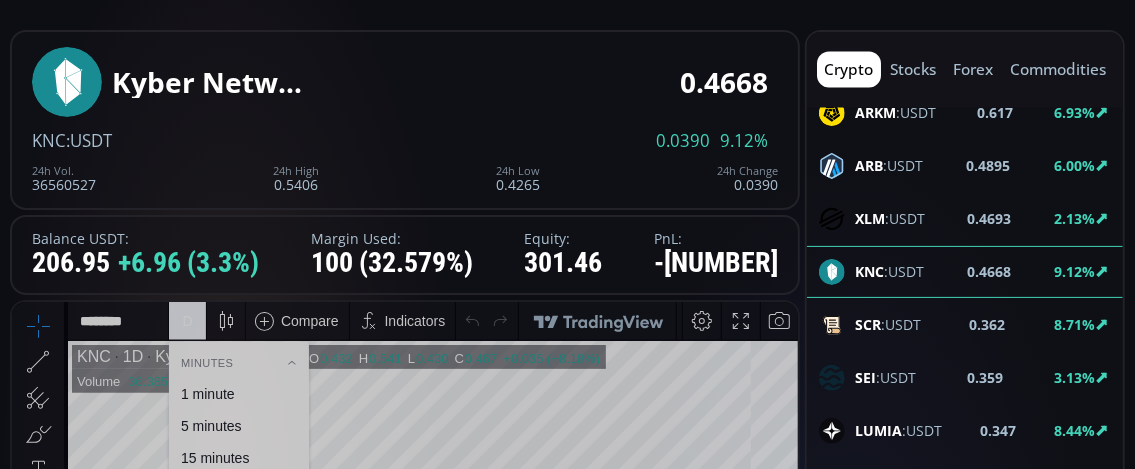 click on "5 minutes" at bounding box center (211, 425) 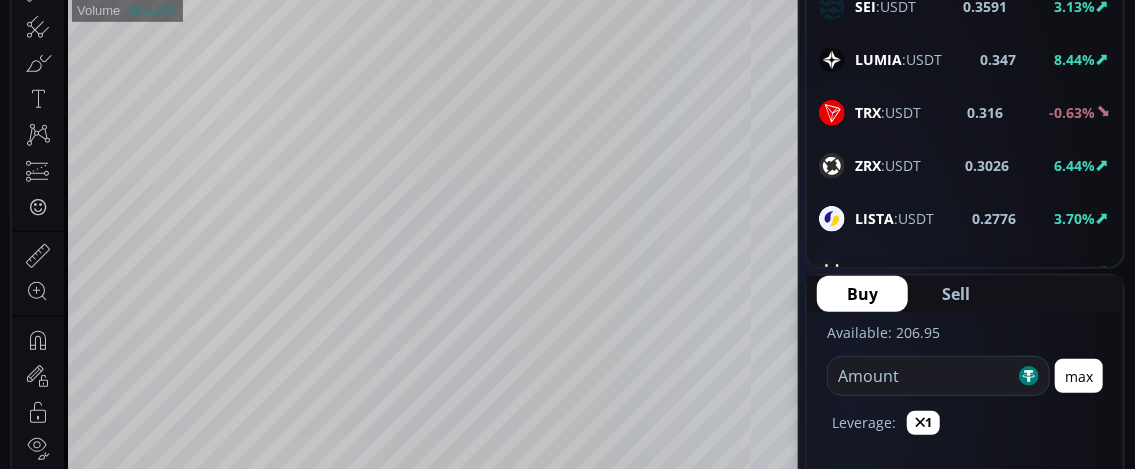 scroll, scrollTop: 600, scrollLeft: 0, axis: vertical 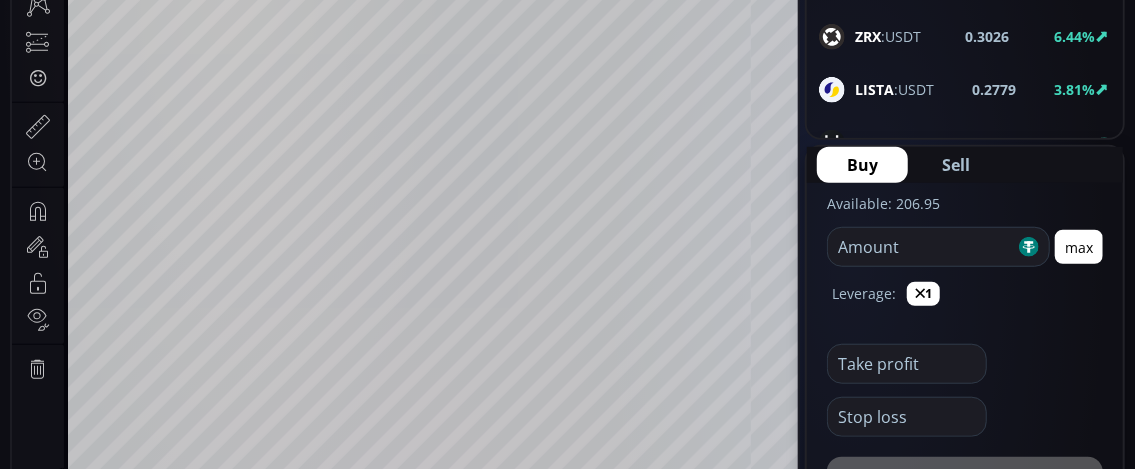 click on "HBAR" at bounding box center (874, 142) 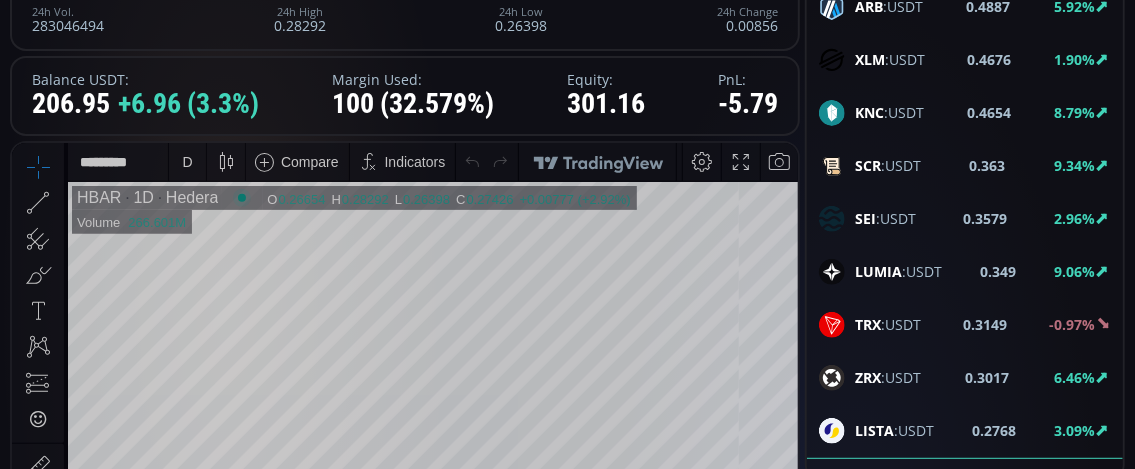 scroll, scrollTop: 200, scrollLeft: 0, axis: vertical 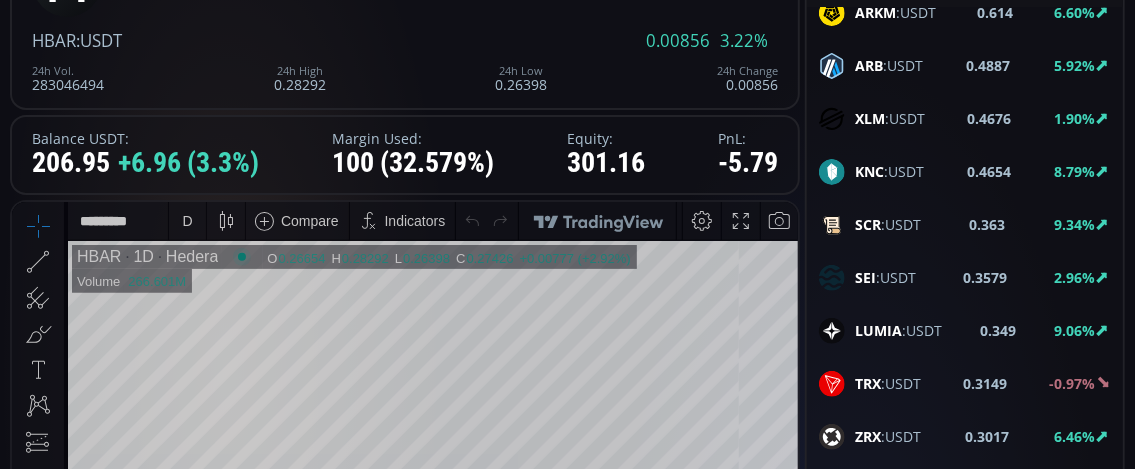 click on "D" at bounding box center (187, 220) 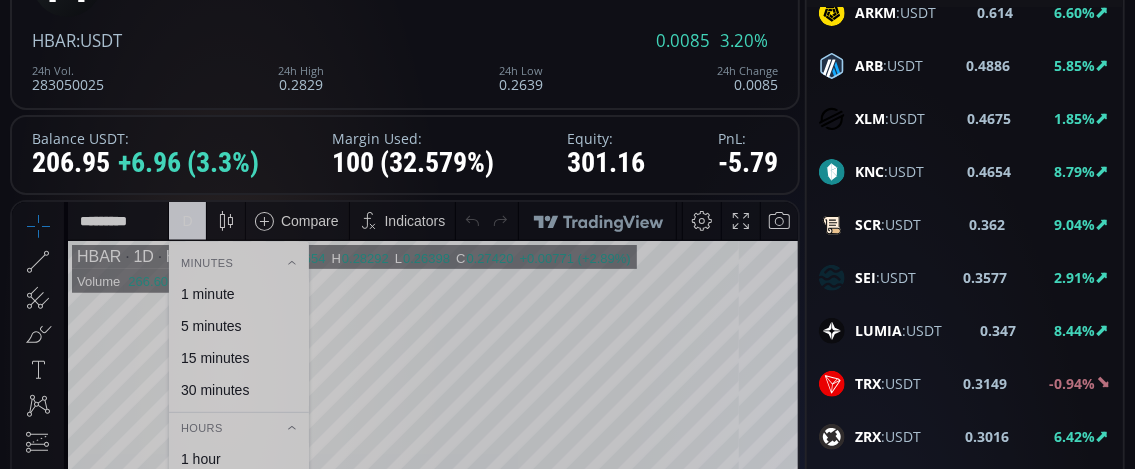 click on "1 minute" at bounding box center (208, 293) 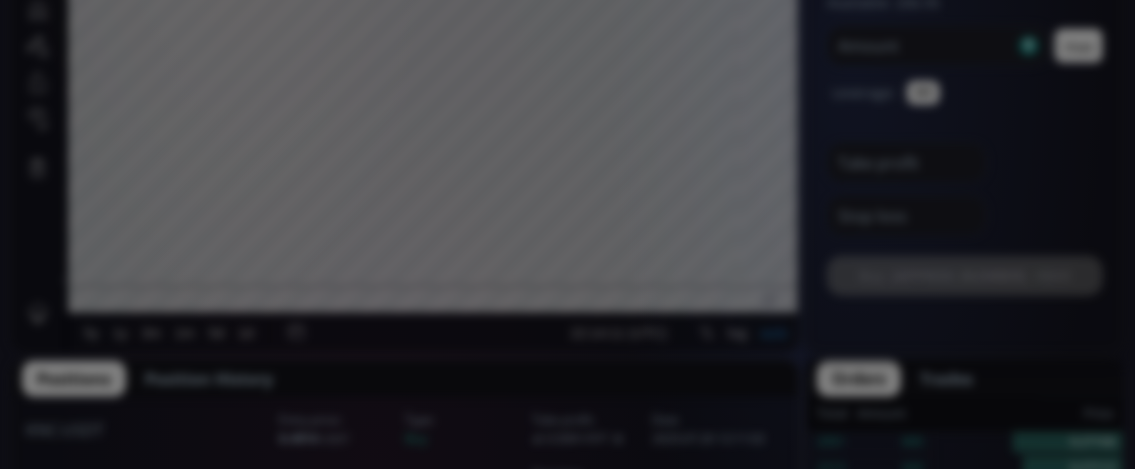 scroll, scrollTop: 900, scrollLeft: 0, axis: vertical 